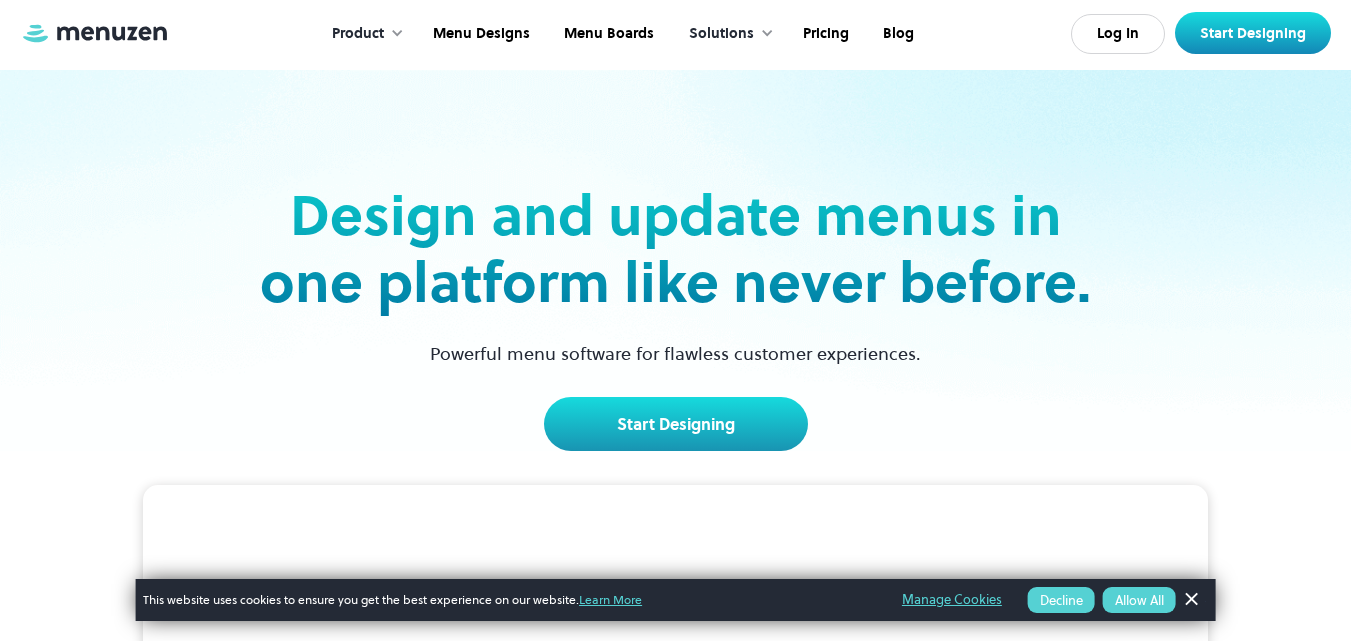 scroll, scrollTop: 0, scrollLeft: 0, axis: both 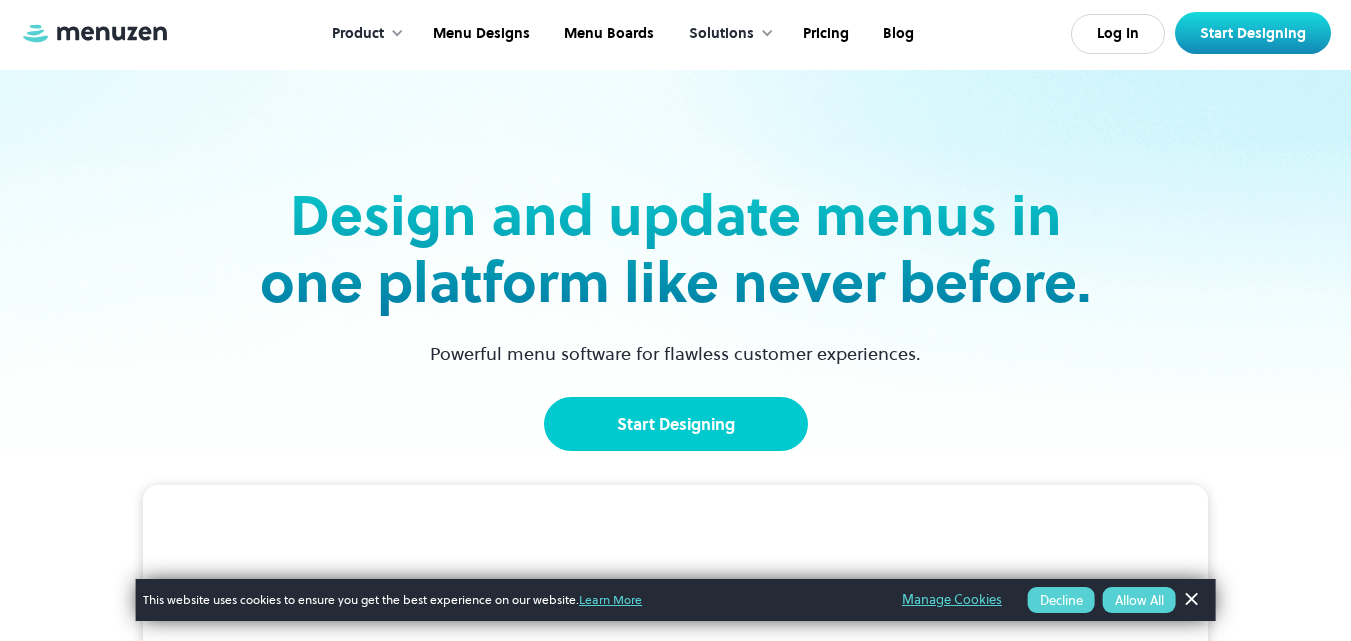 click on "Start Designing" at bounding box center (676, 424) 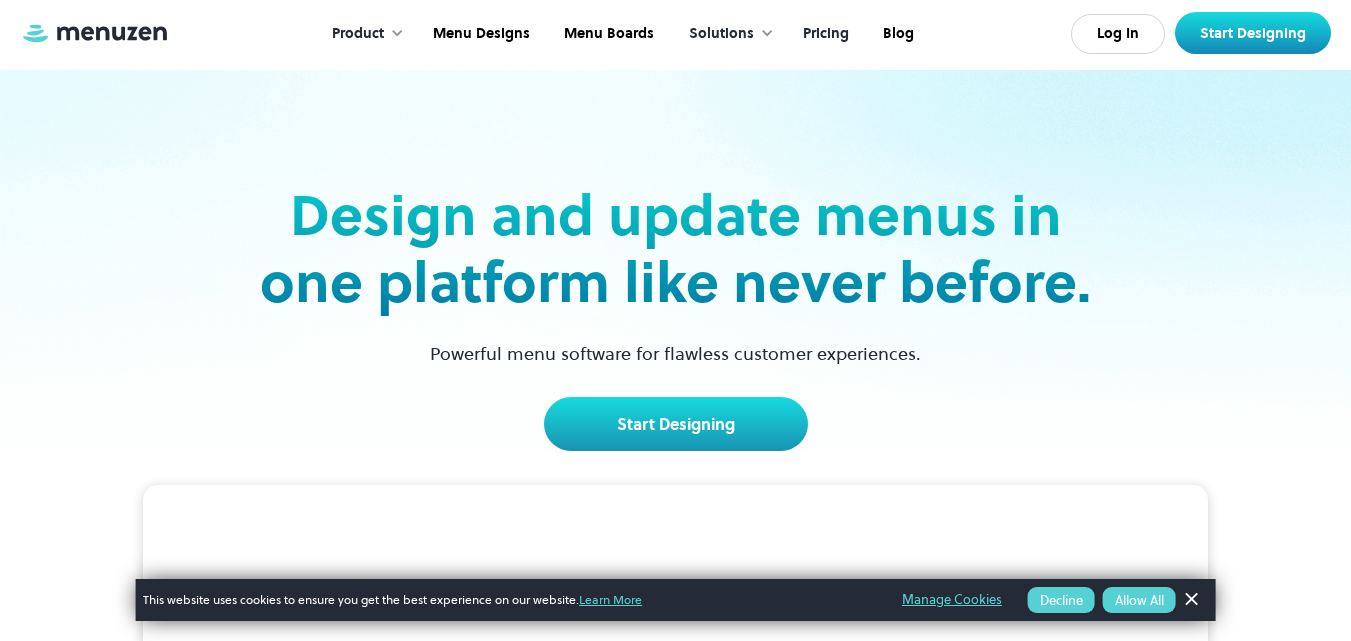 click on "Pricing" at bounding box center [824, 34] 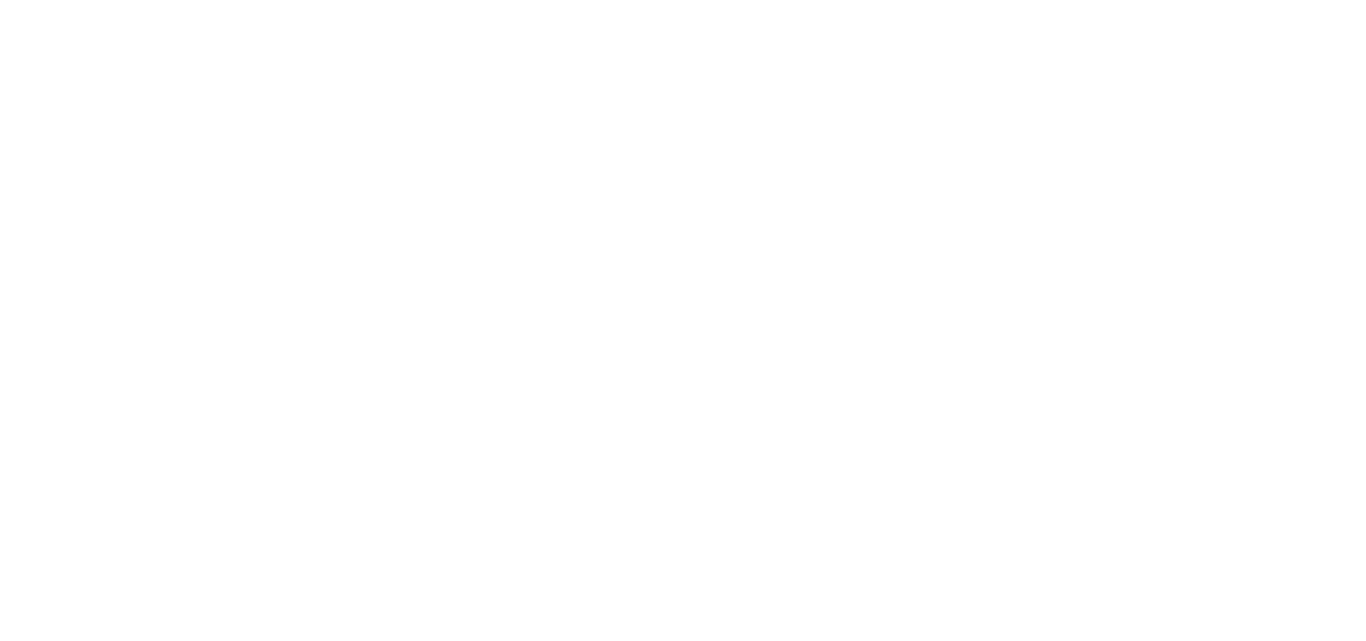 scroll, scrollTop: 0, scrollLeft: 0, axis: both 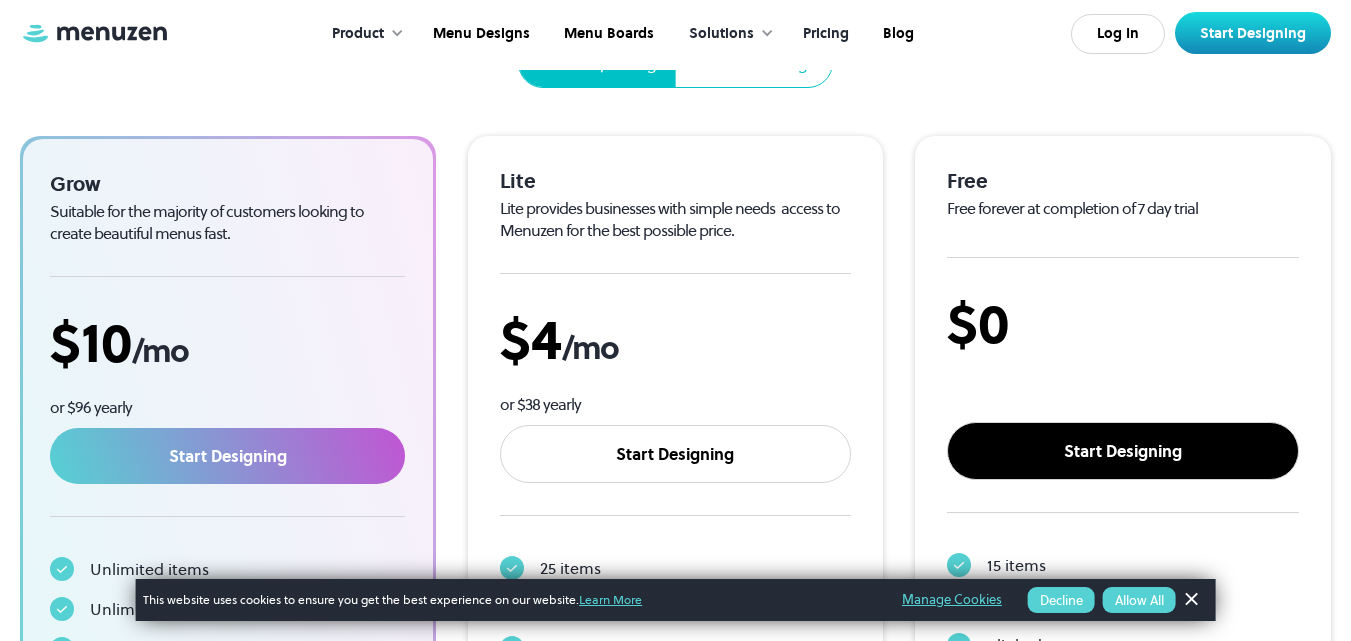 click on "Start Designing" at bounding box center (1123, 451) 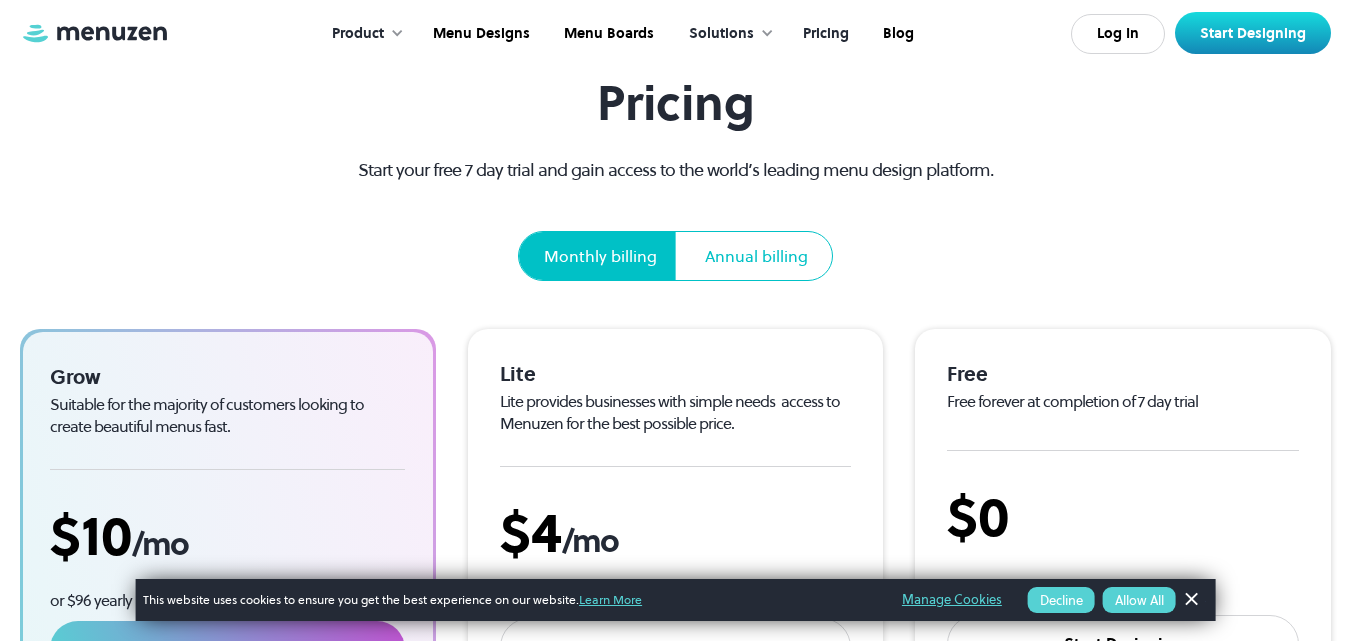 scroll, scrollTop: 0, scrollLeft: 0, axis: both 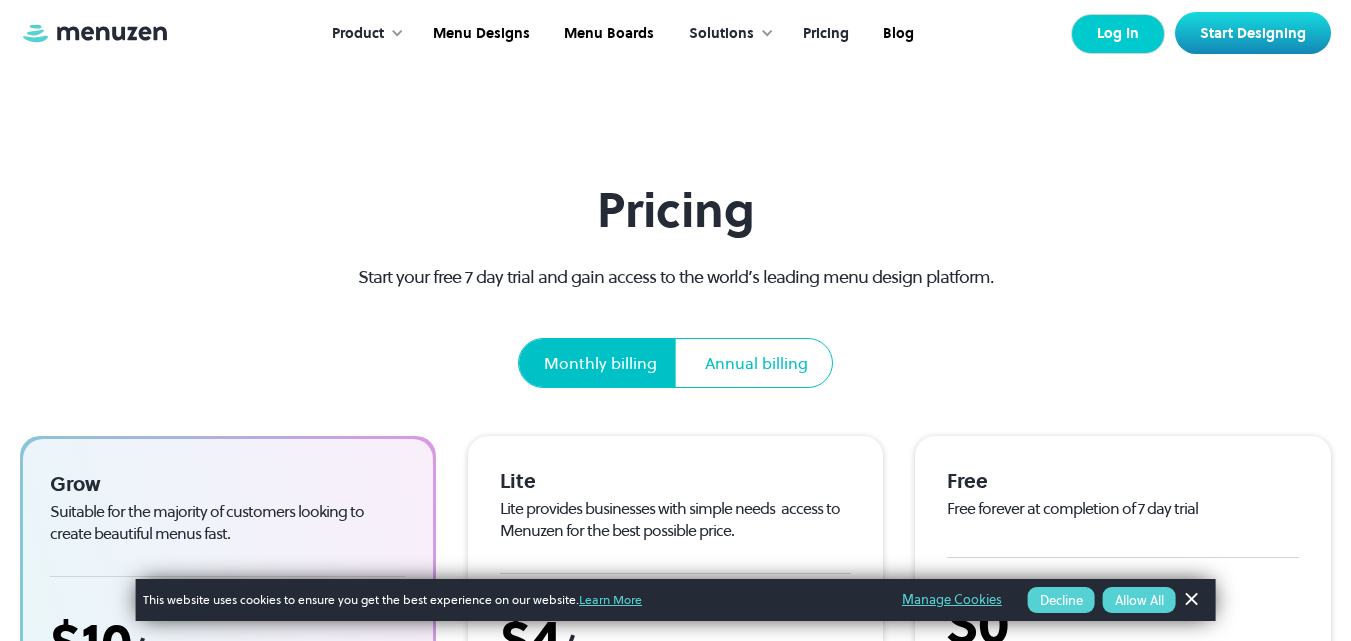 click on "Log In" at bounding box center (1118, 34) 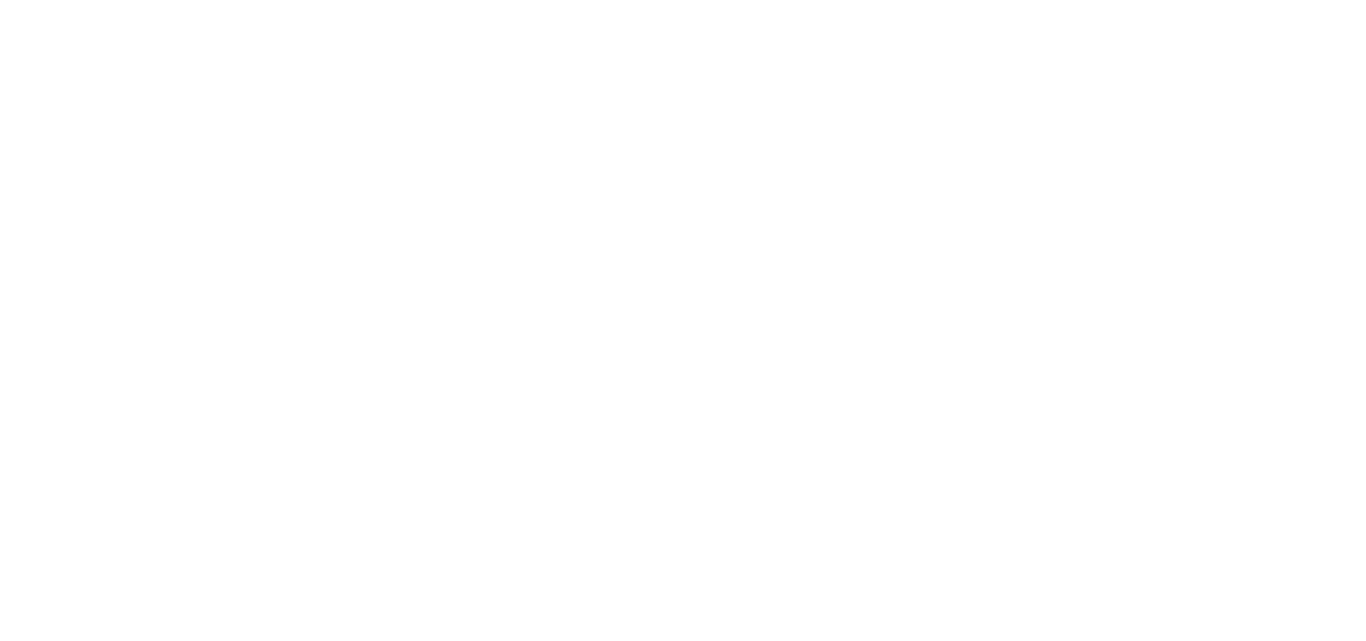 scroll, scrollTop: 0, scrollLeft: 0, axis: both 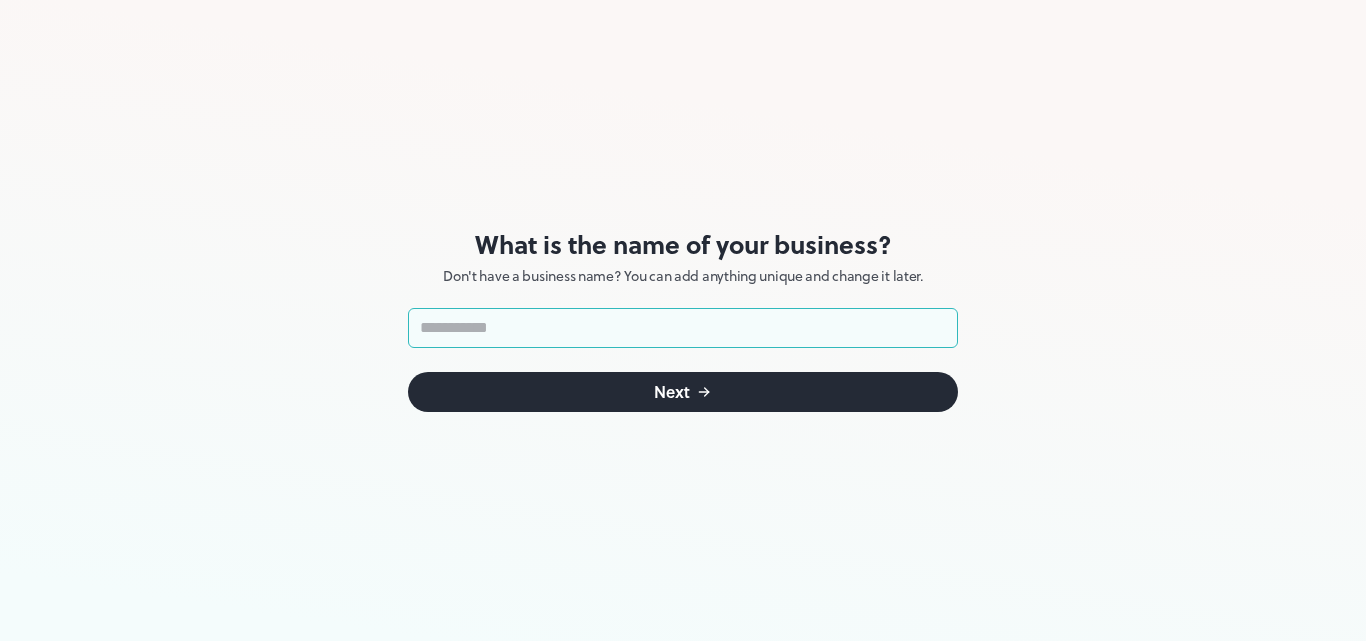 click at bounding box center (683, 328) 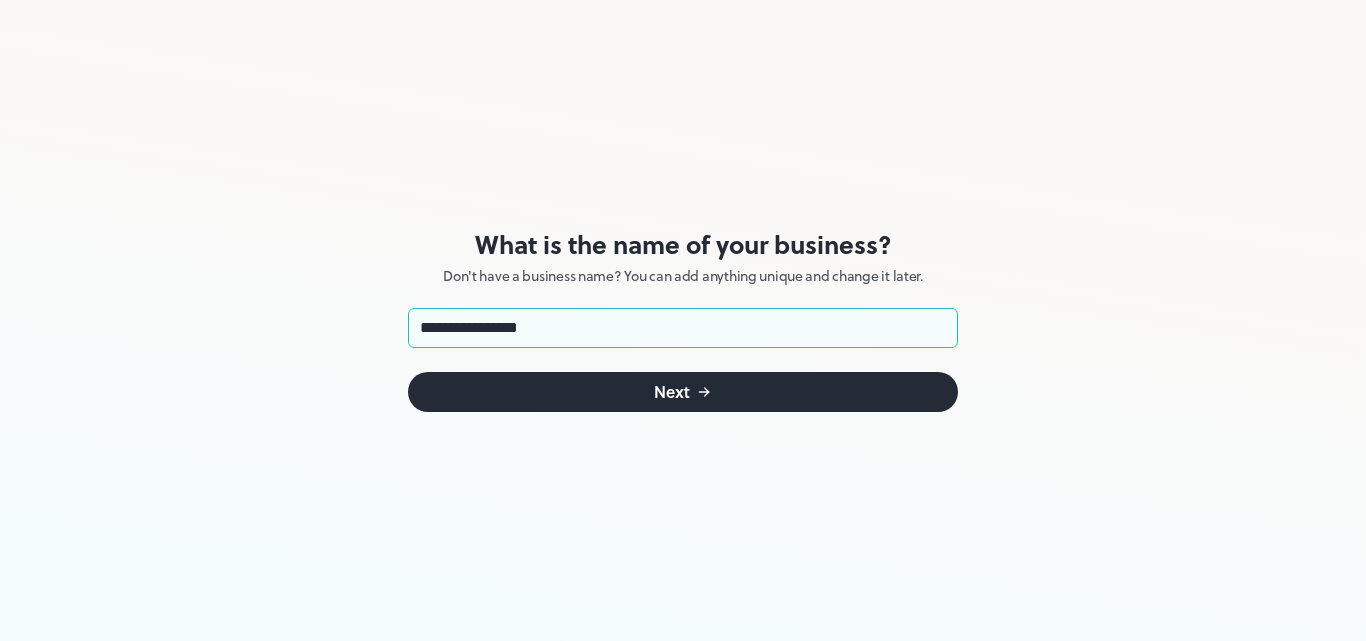 type on "**********" 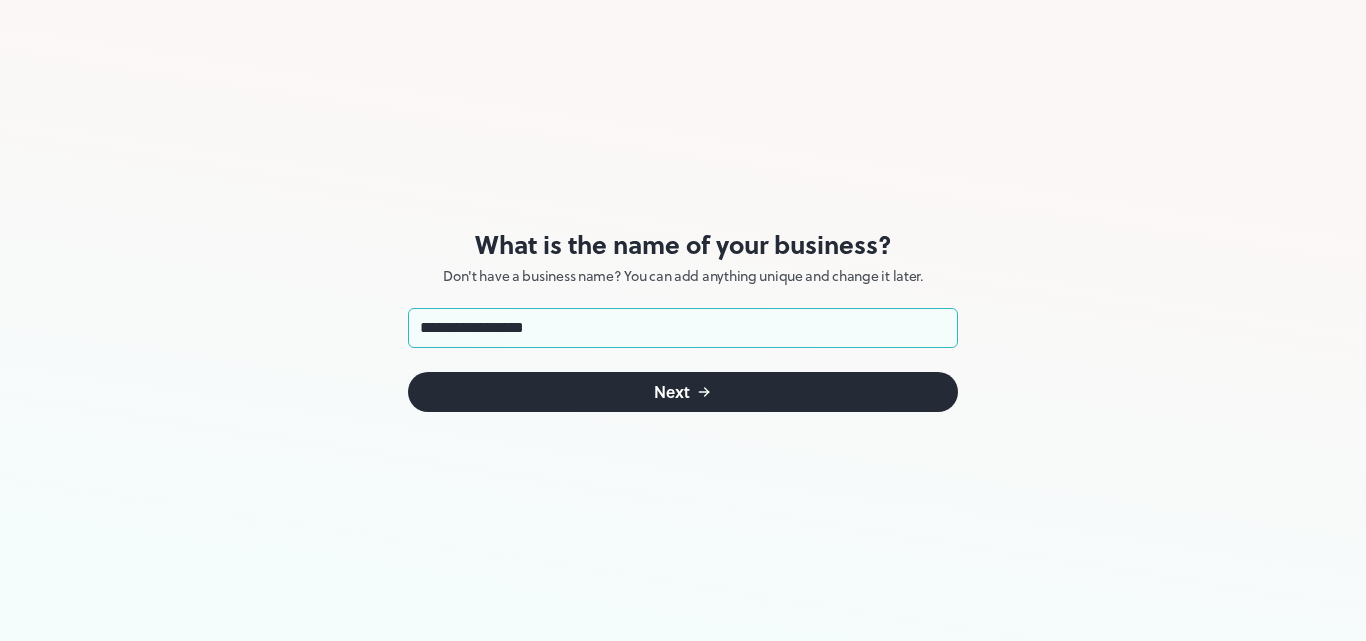 click on "Next" at bounding box center (683, 392) 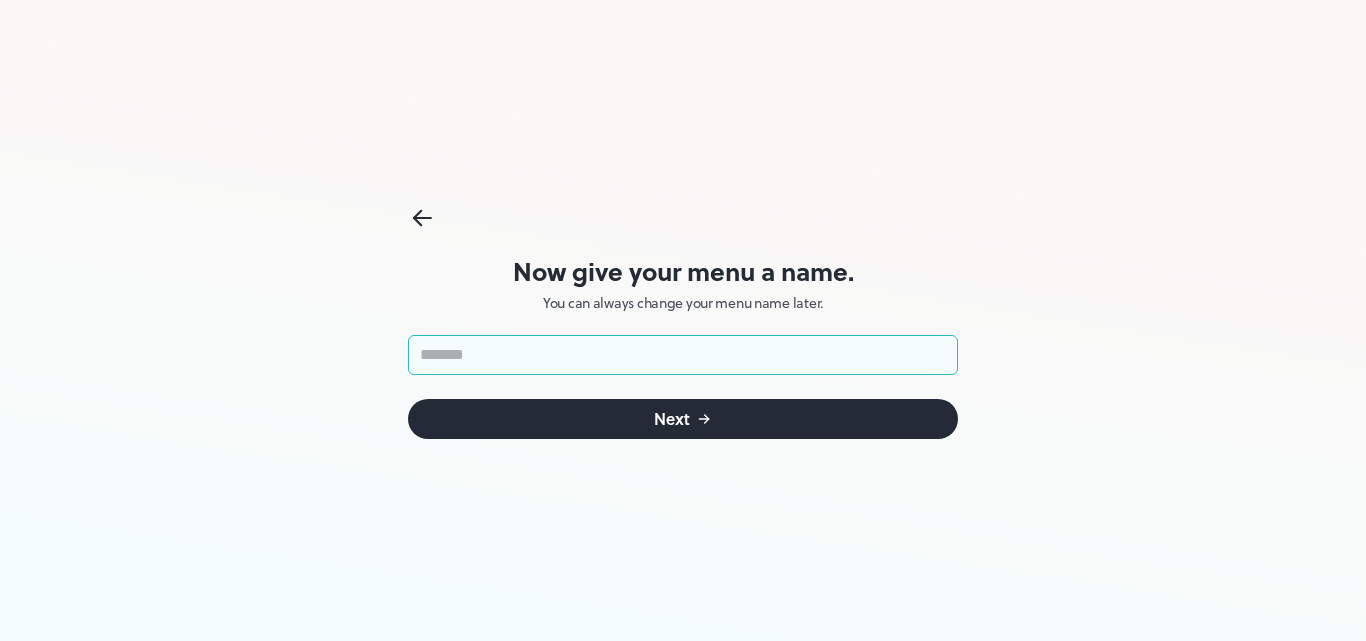 click at bounding box center [683, 355] 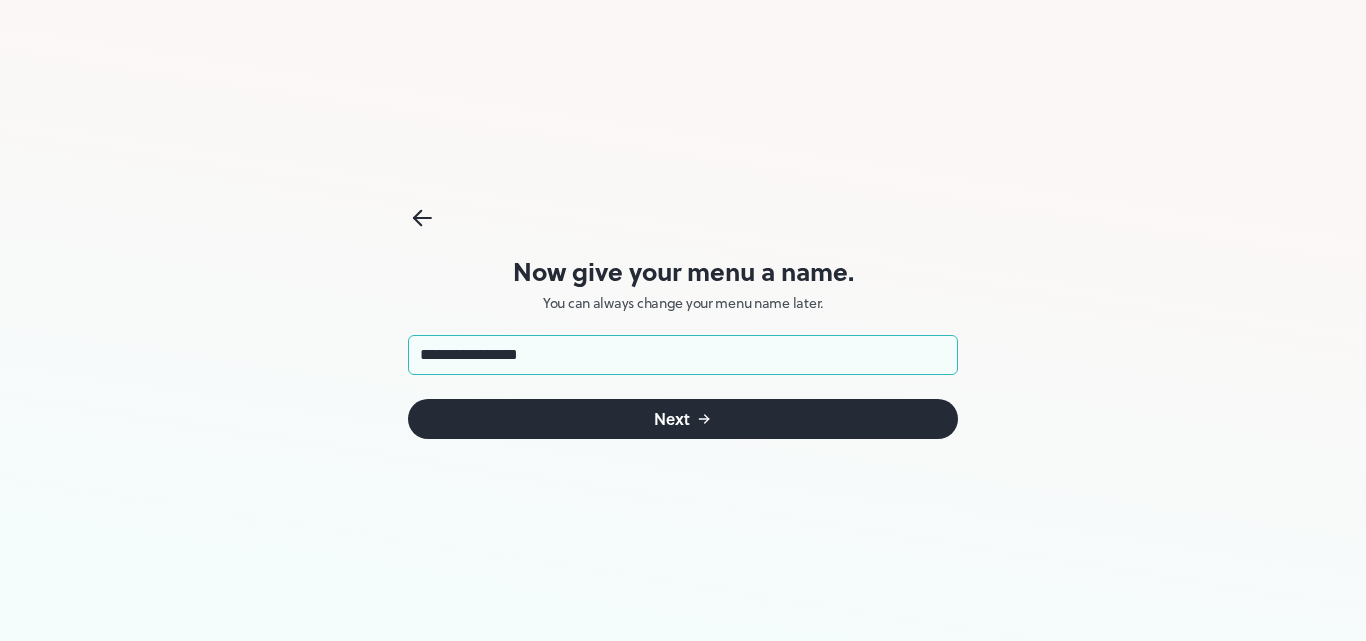 type on "**********" 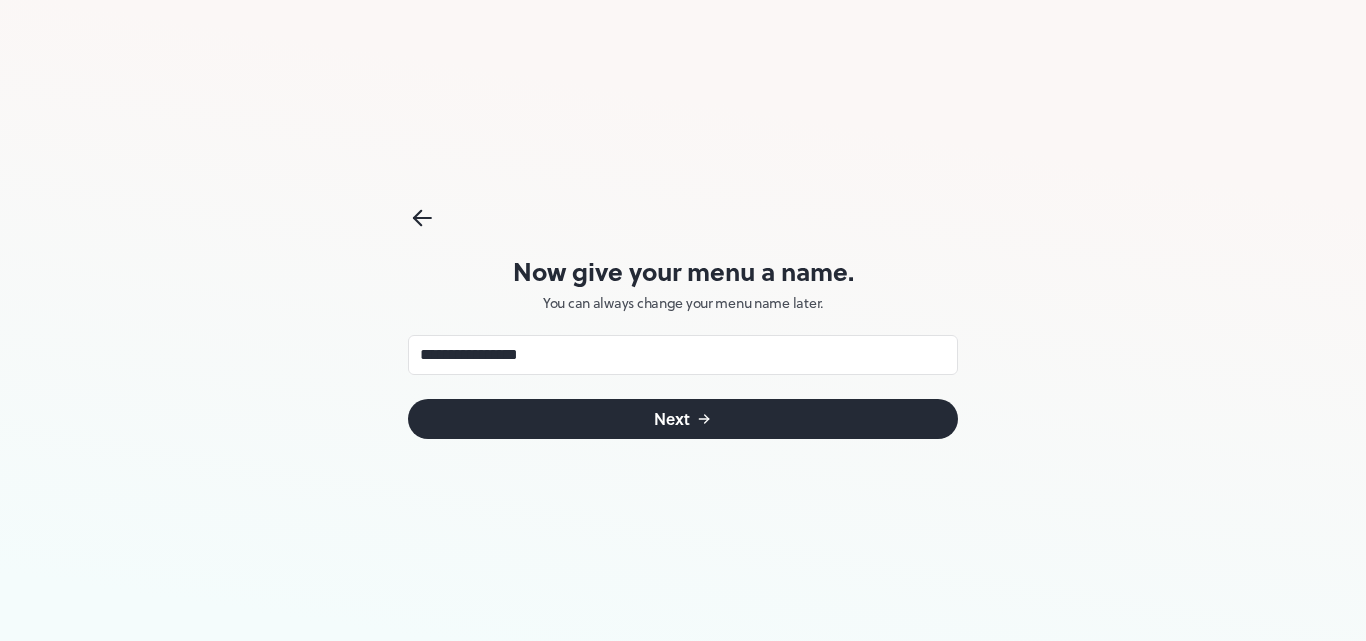 click on "Next" at bounding box center (672, 419) 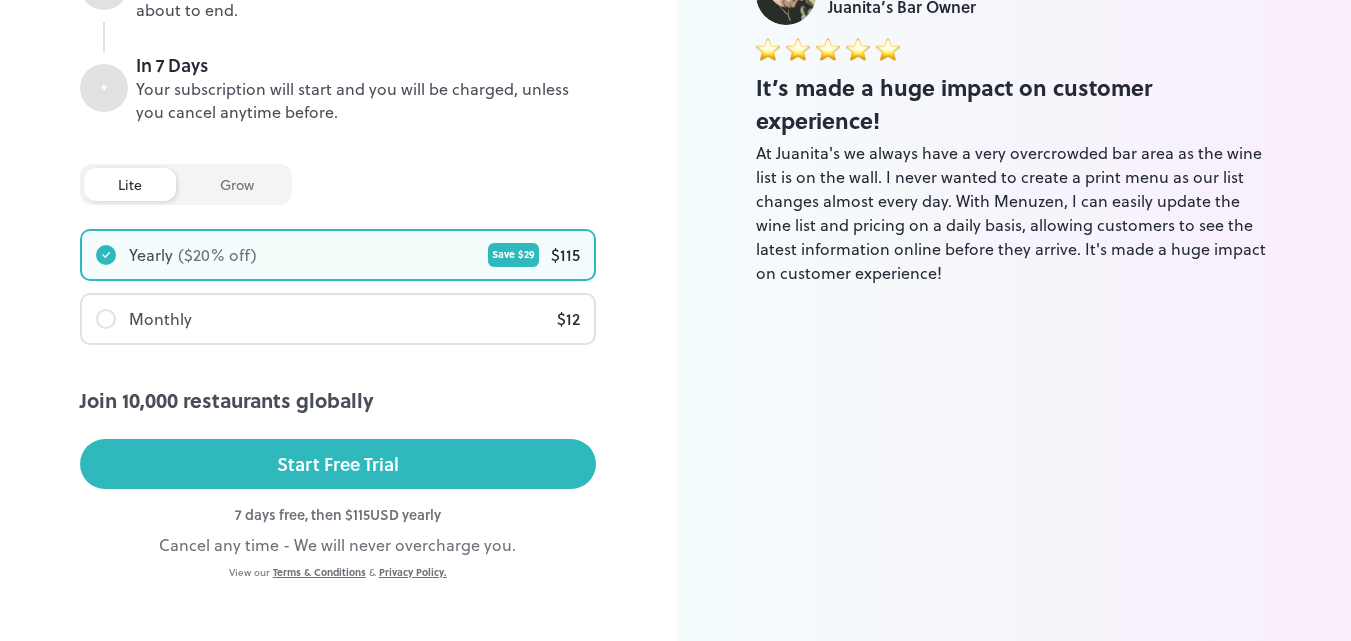 scroll, scrollTop: 429, scrollLeft: 0, axis: vertical 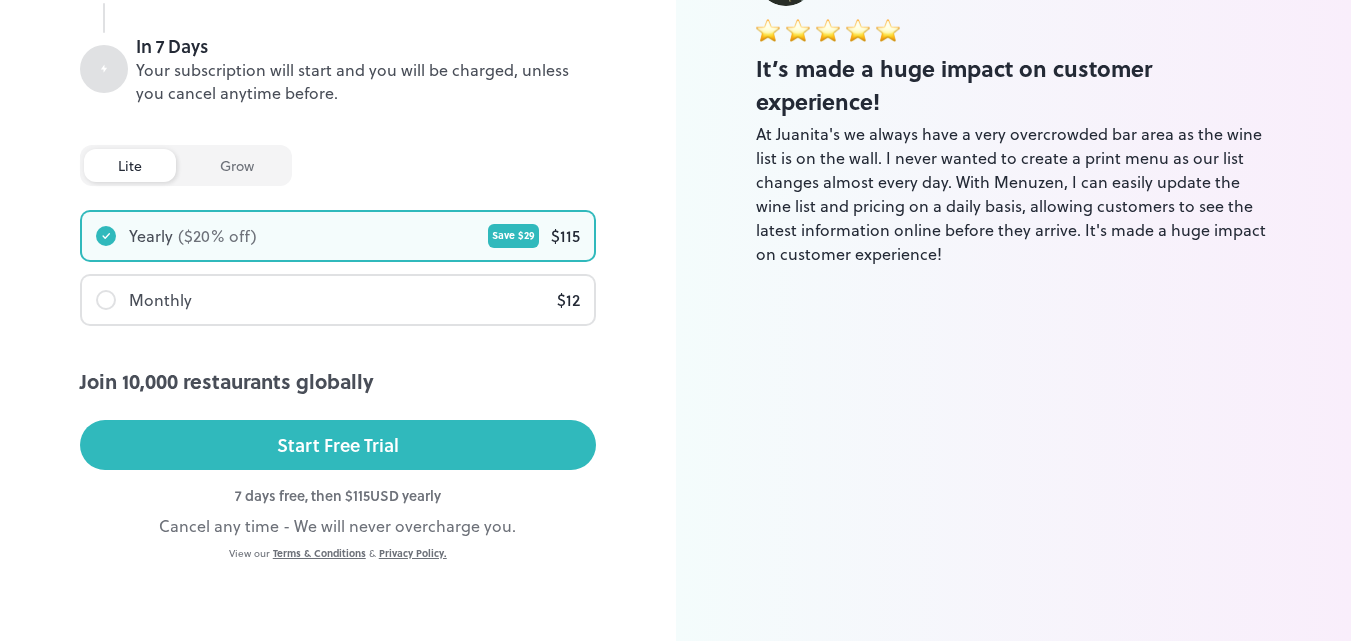click on "Monthly" at bounding box center [144, 300] 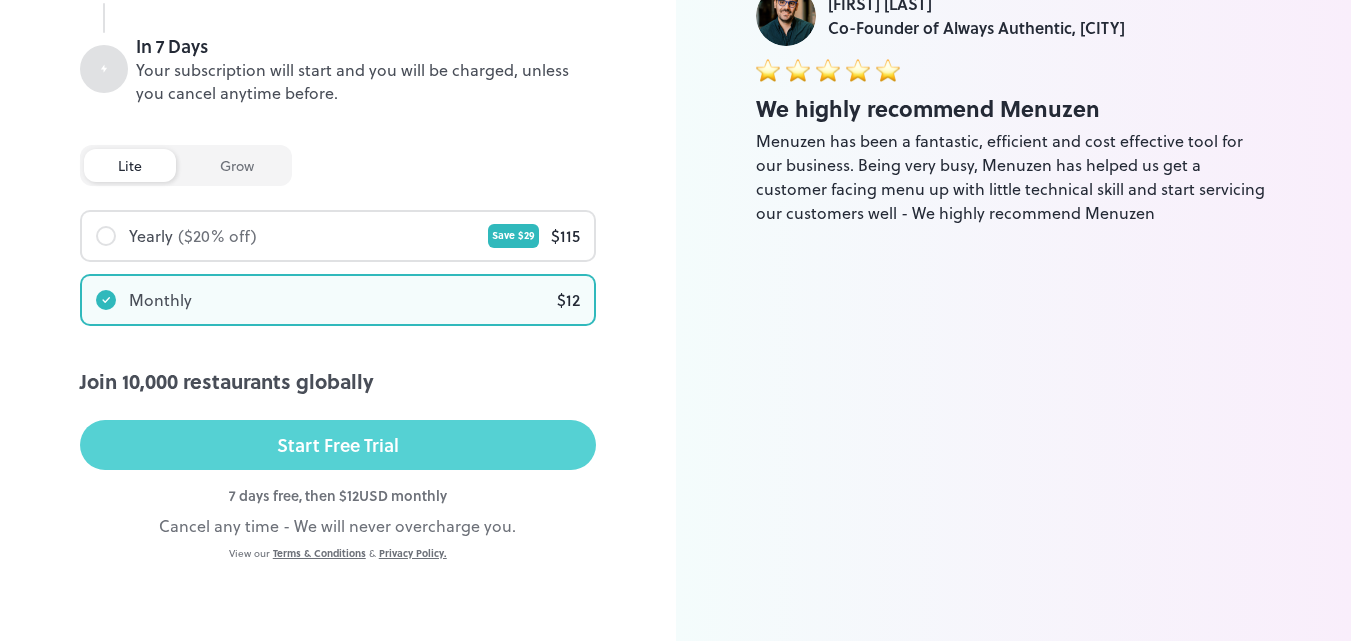 click on "Start Free Trial" at bounding box center (338, 445) 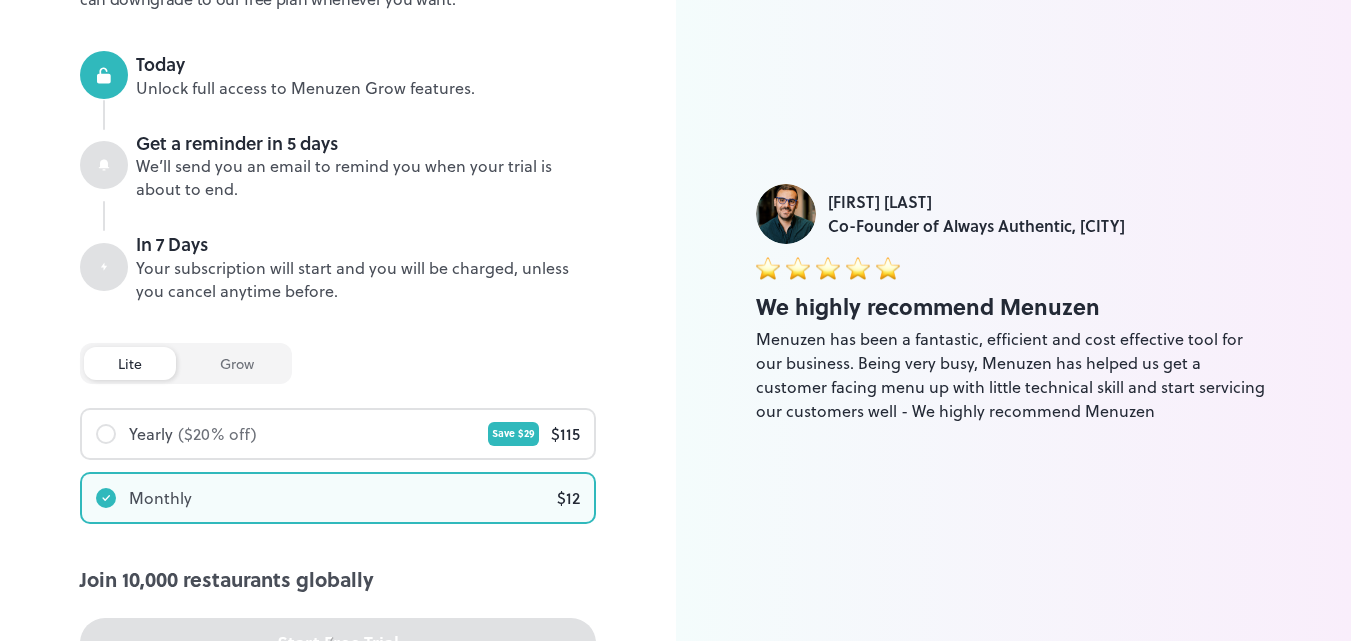 scroll, scrollTop: 229, scrollLeft: 0, axis: vertical 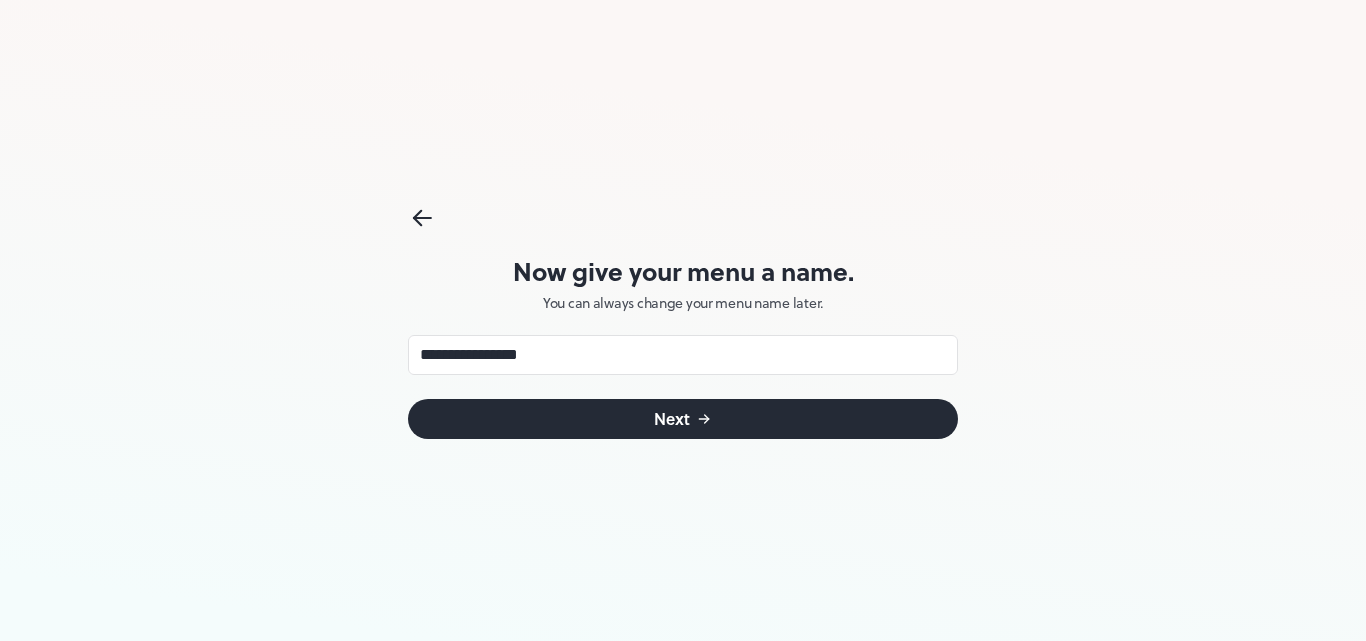 click on "**********" at bounding box center [683, 320] 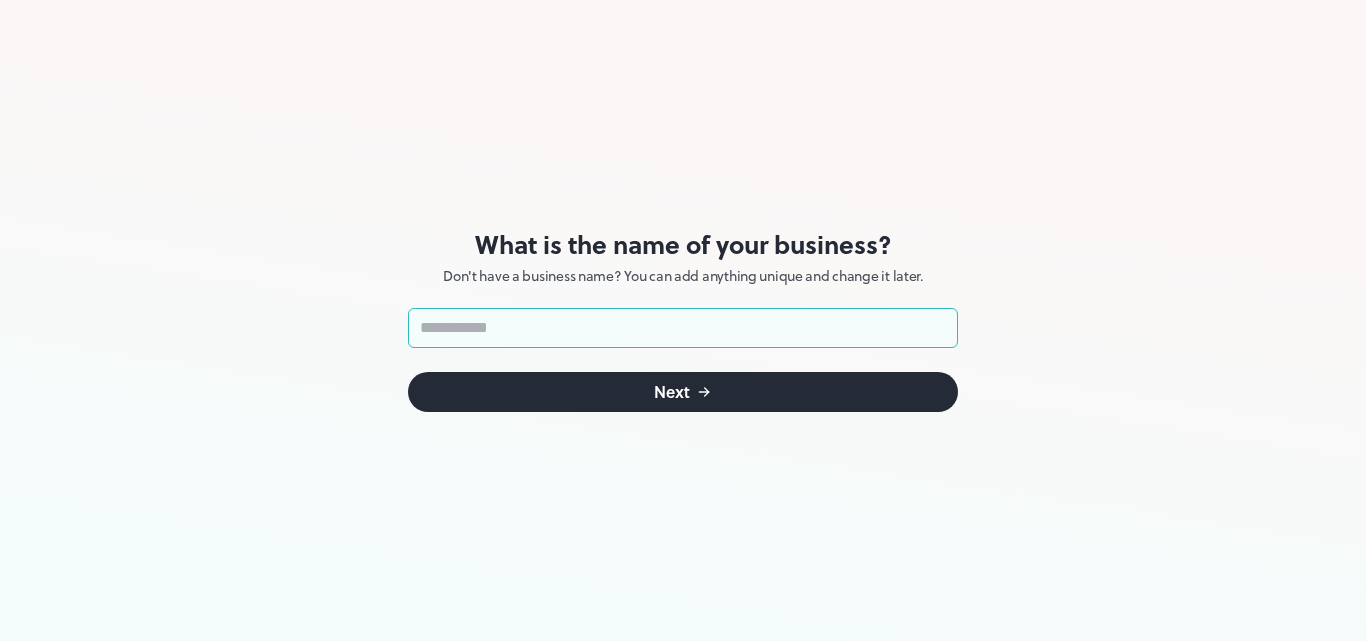 scroll, scrollTop: 0, scrollLeft: 0, axis: both 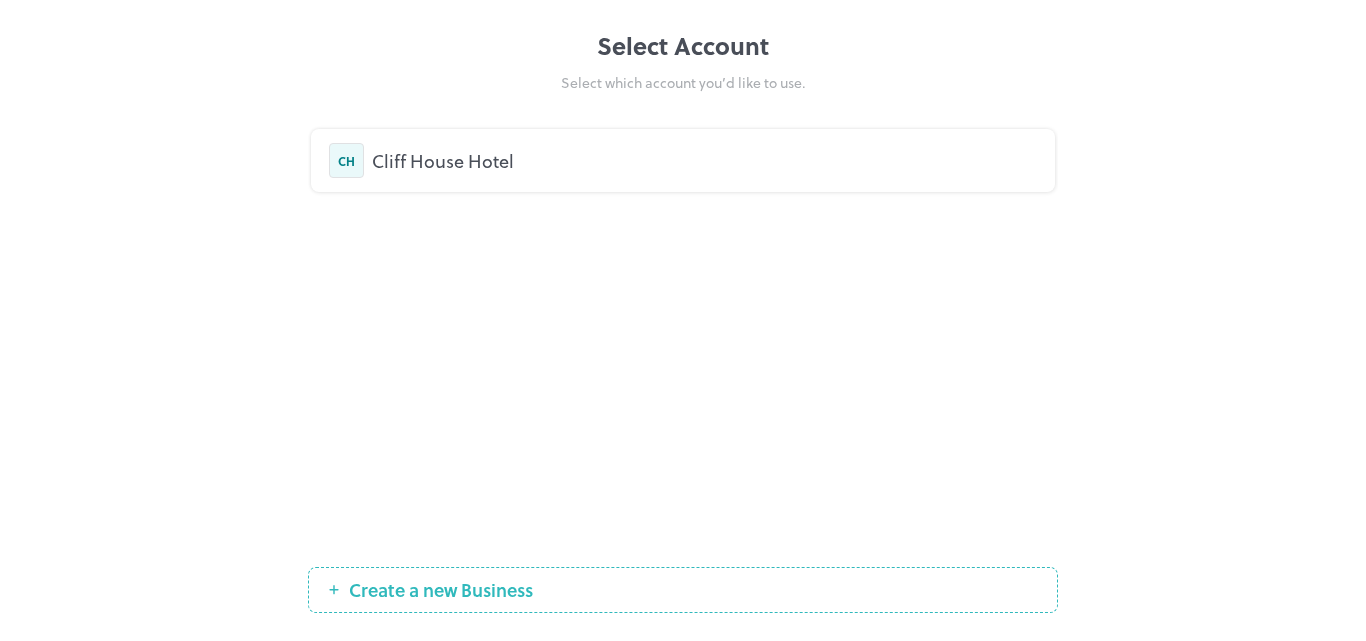 click on "Cliff House Hotel" at bounding box center (704, 160) 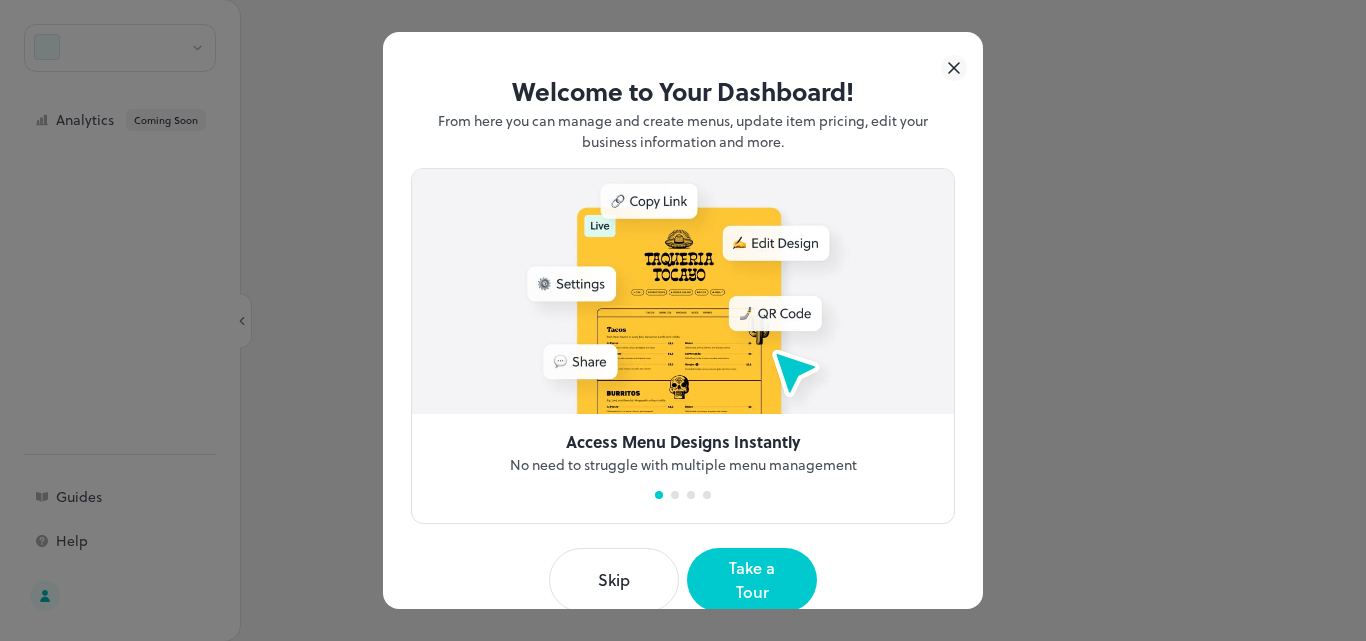 scroll, scrollTop: 0, scrollLeft: 0, axis: both 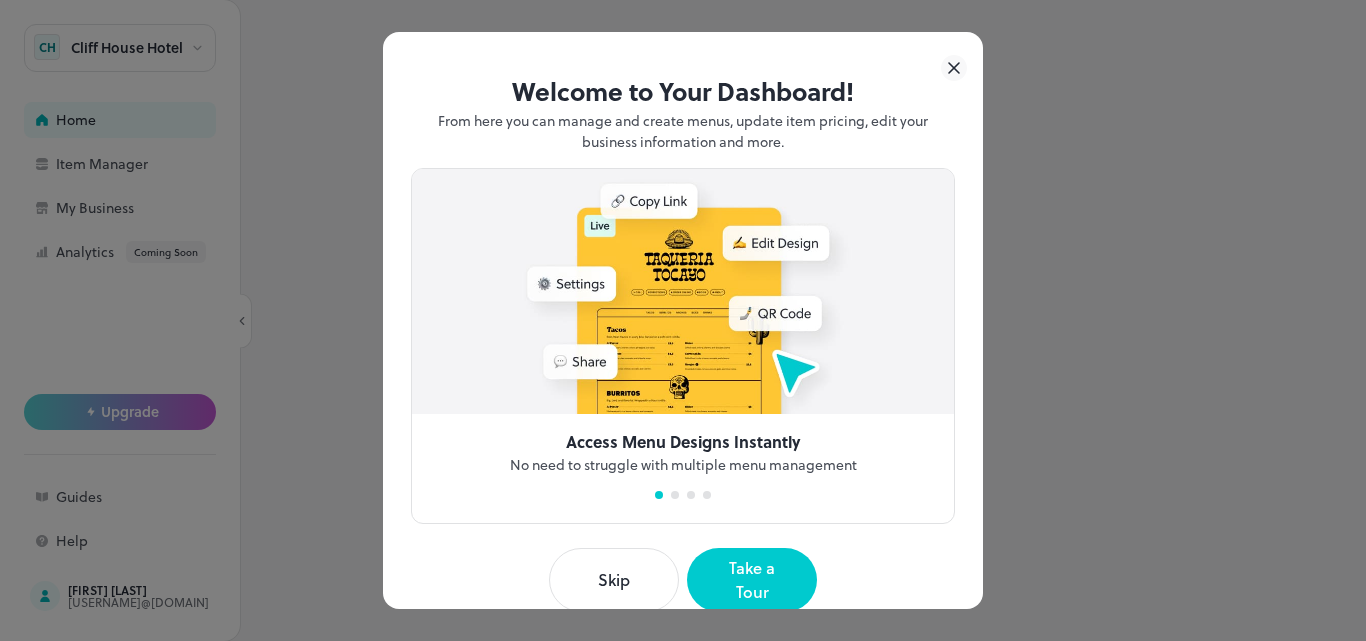 click 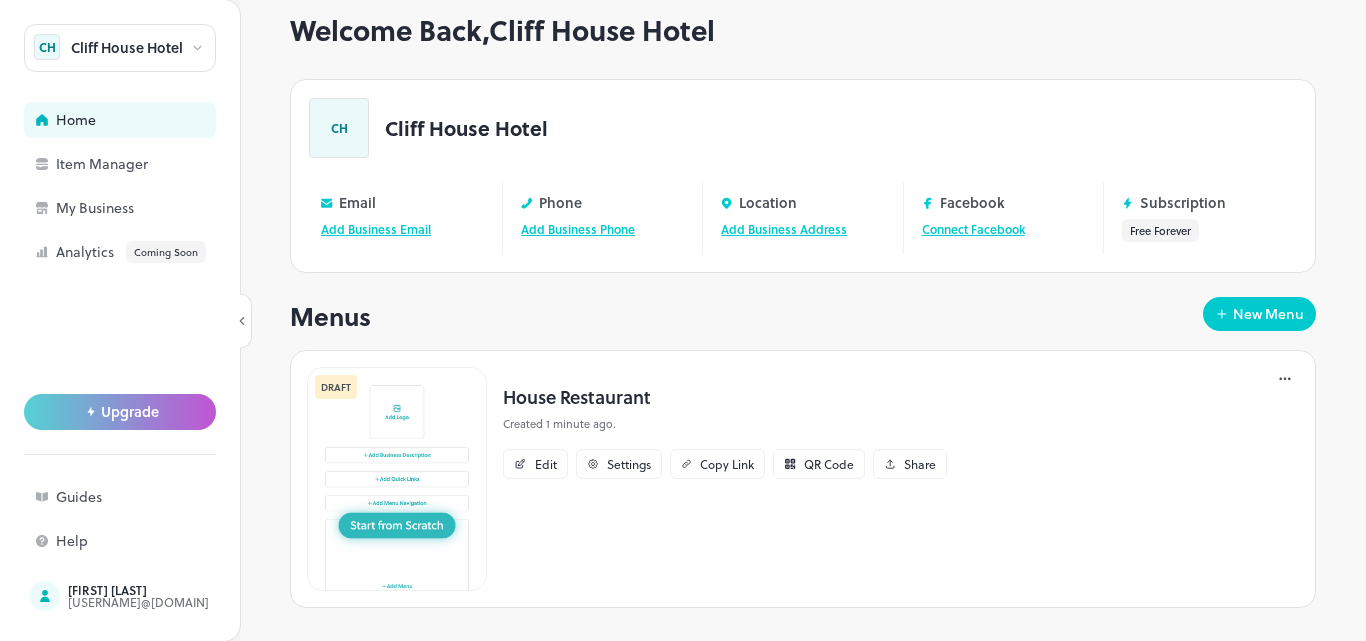 scroll, scrollTop: 51, scrollLeft: 0, axis: vertical 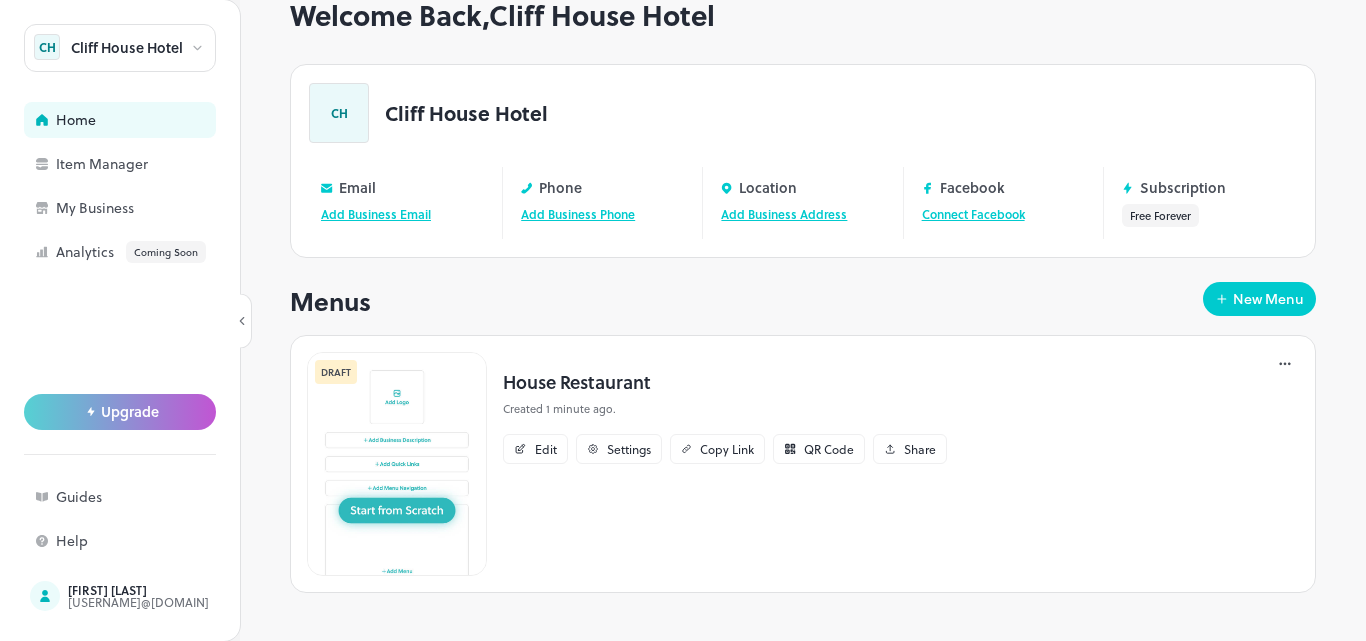 click at bounding box center [397, 464] 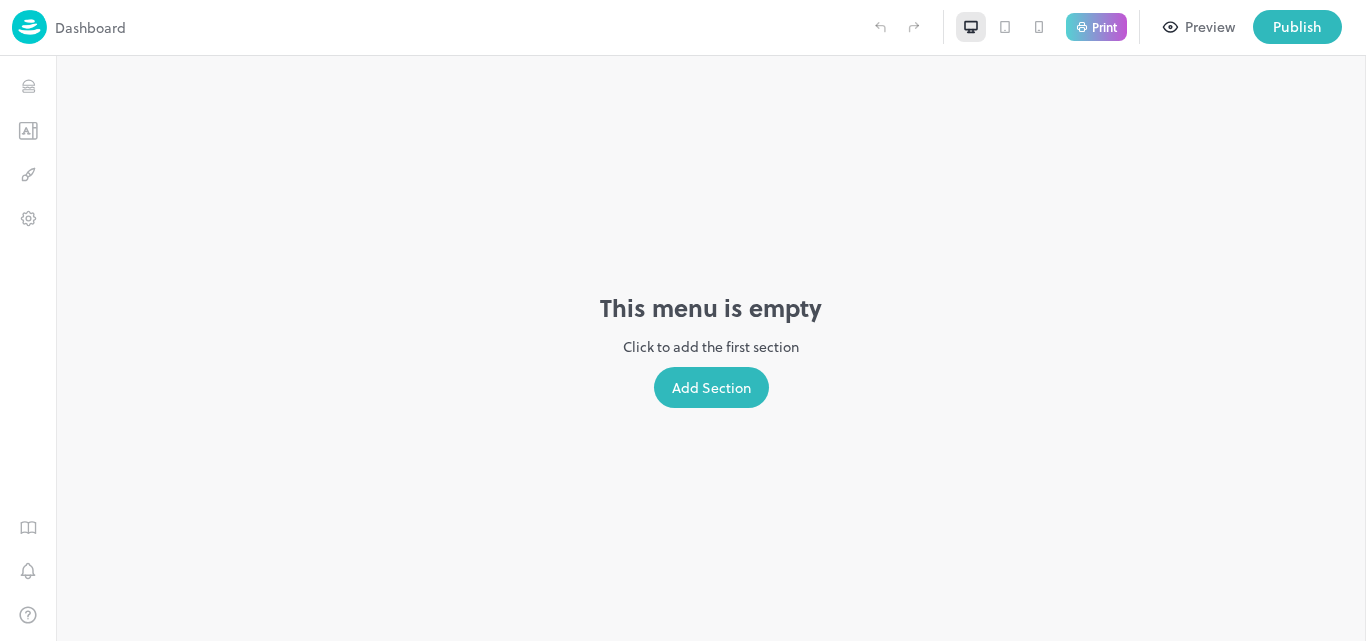 scroll, scrollTop: 0, scrollLeft: 0, axis: both 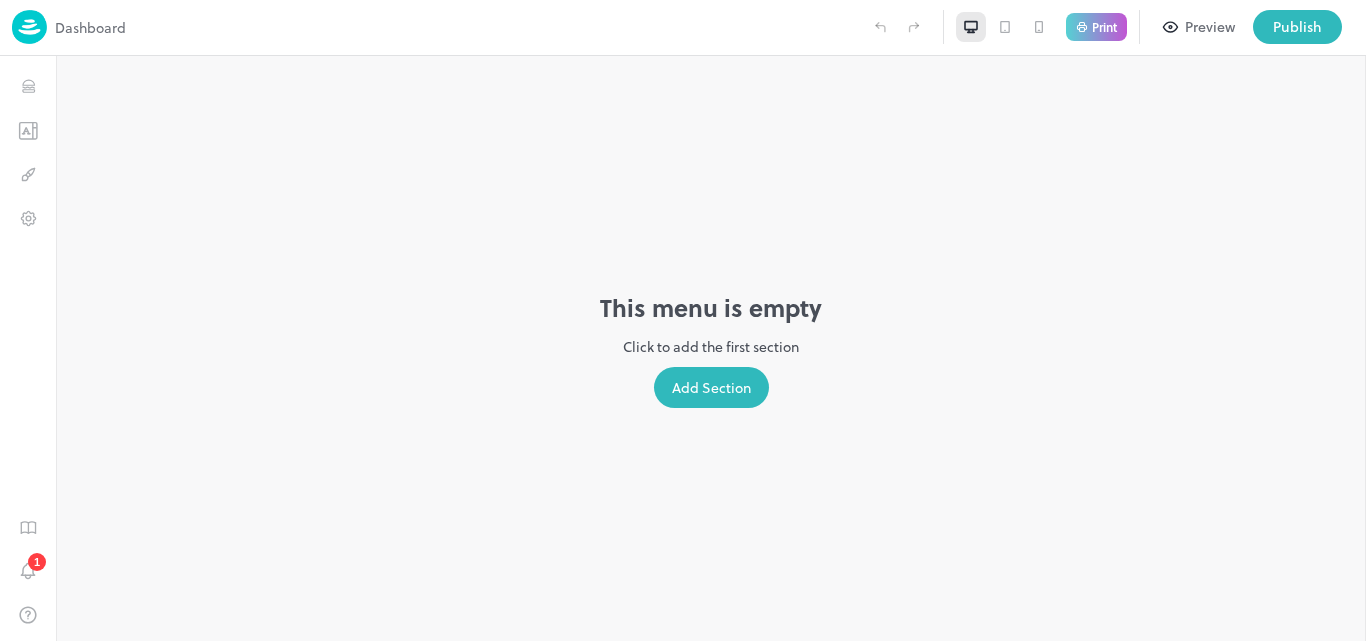 click on "Add Section" at bounding box center (711, 387) 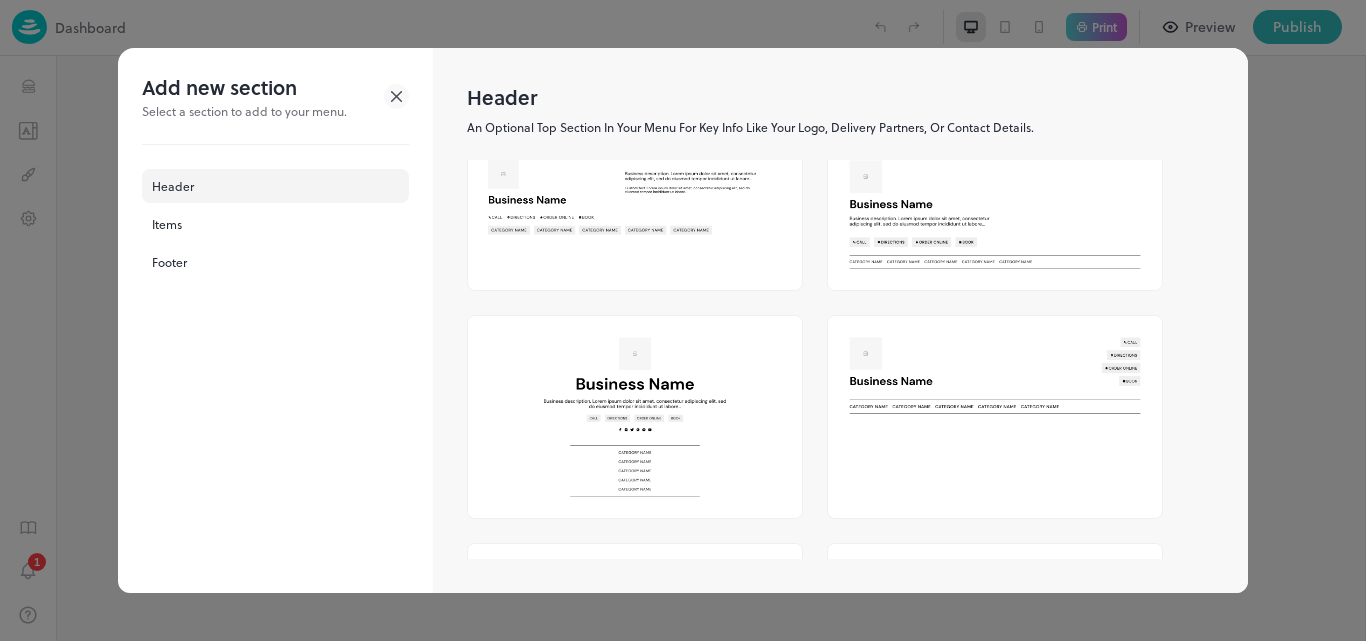 scroll, scrollTop: 0, scrollLeft: 0, axis: both 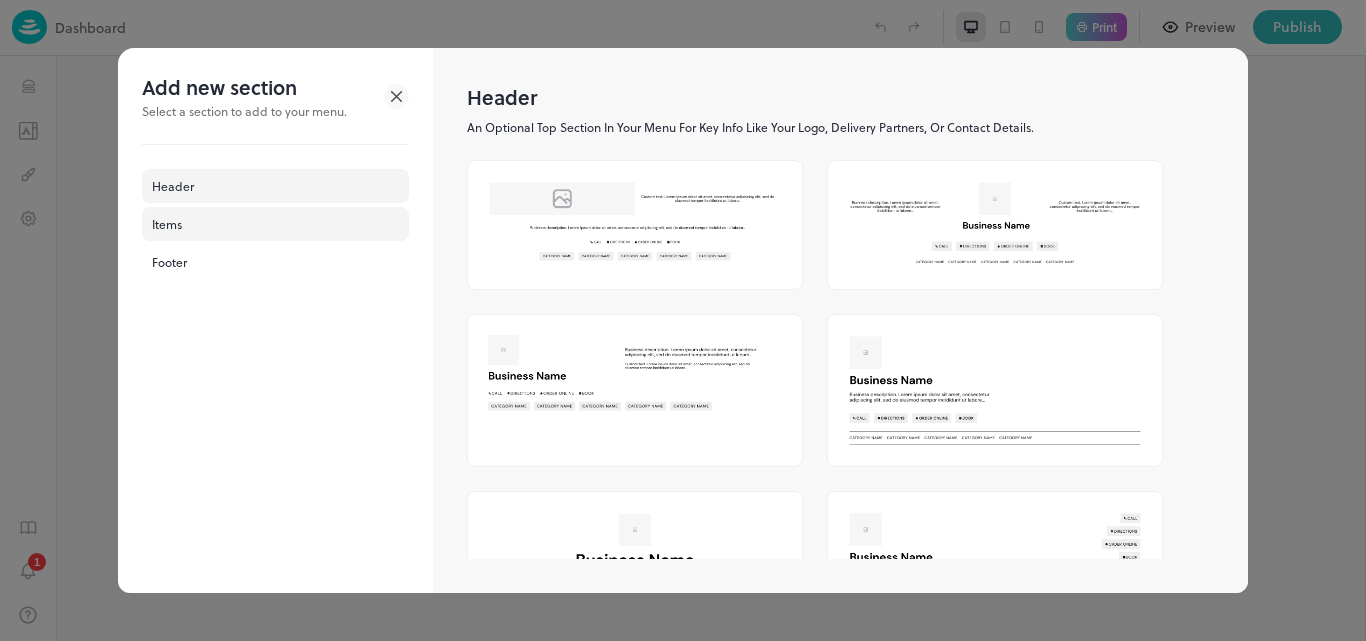 click on "Items" at bounding box center [275, 224] 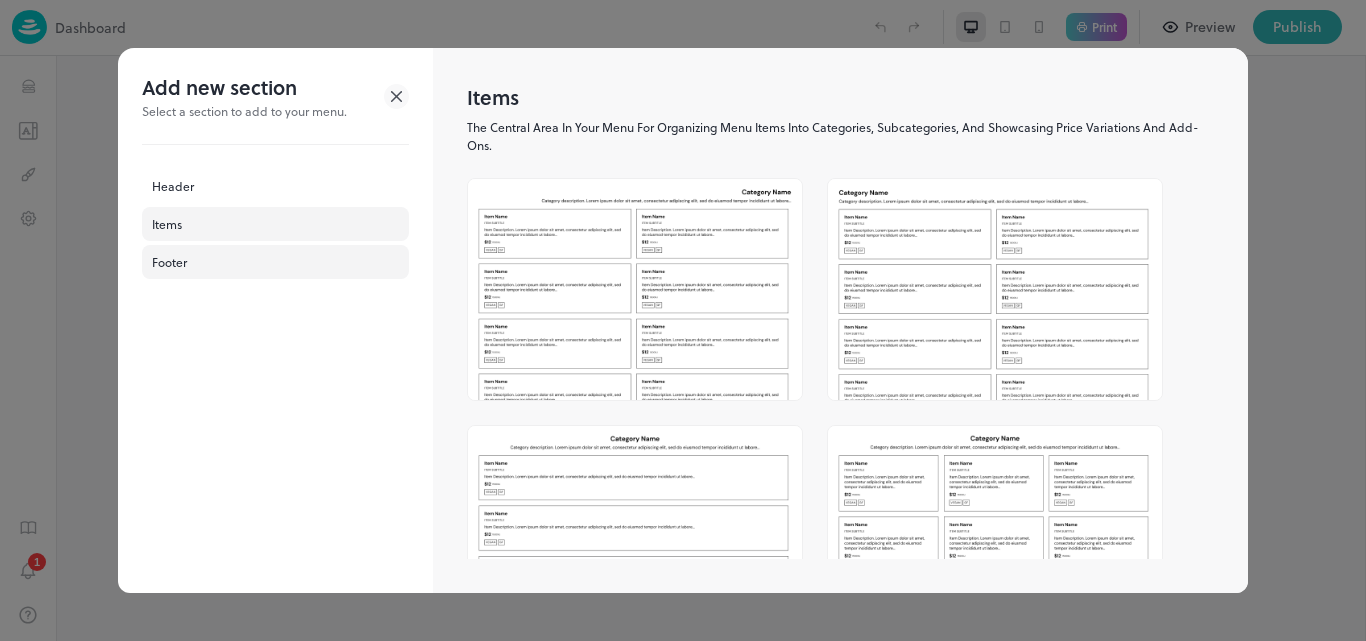 click on "Footer" at bounding box center [275, 262] 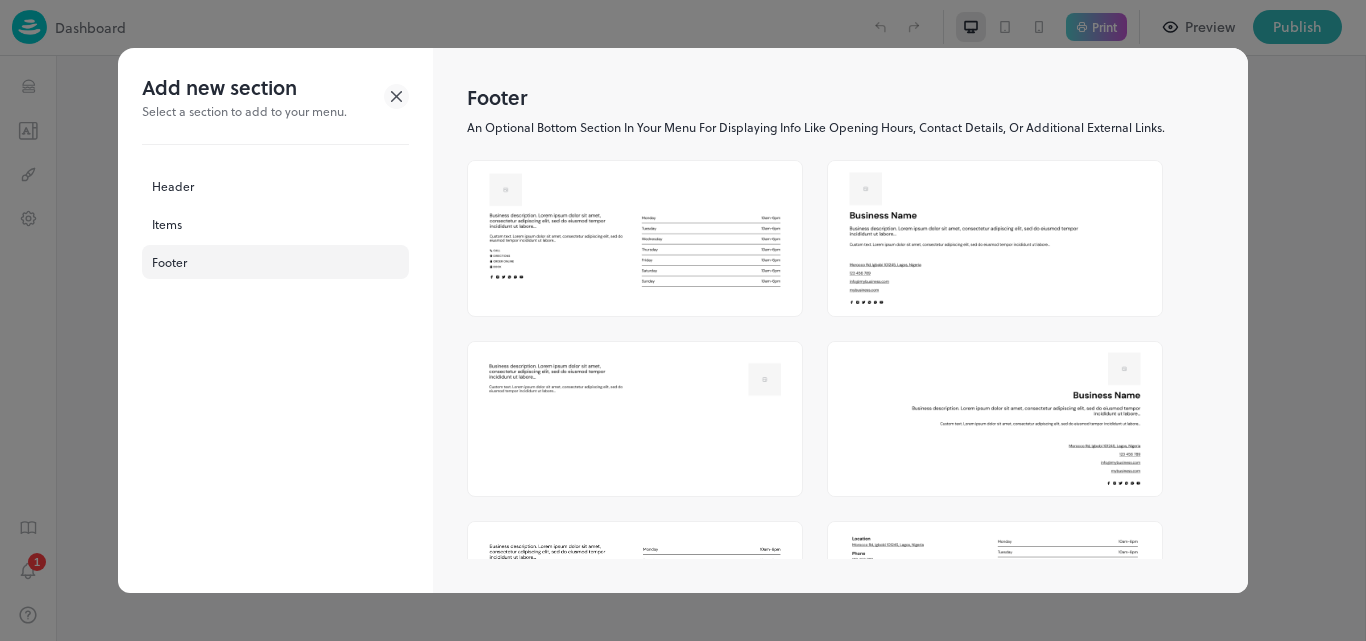 click 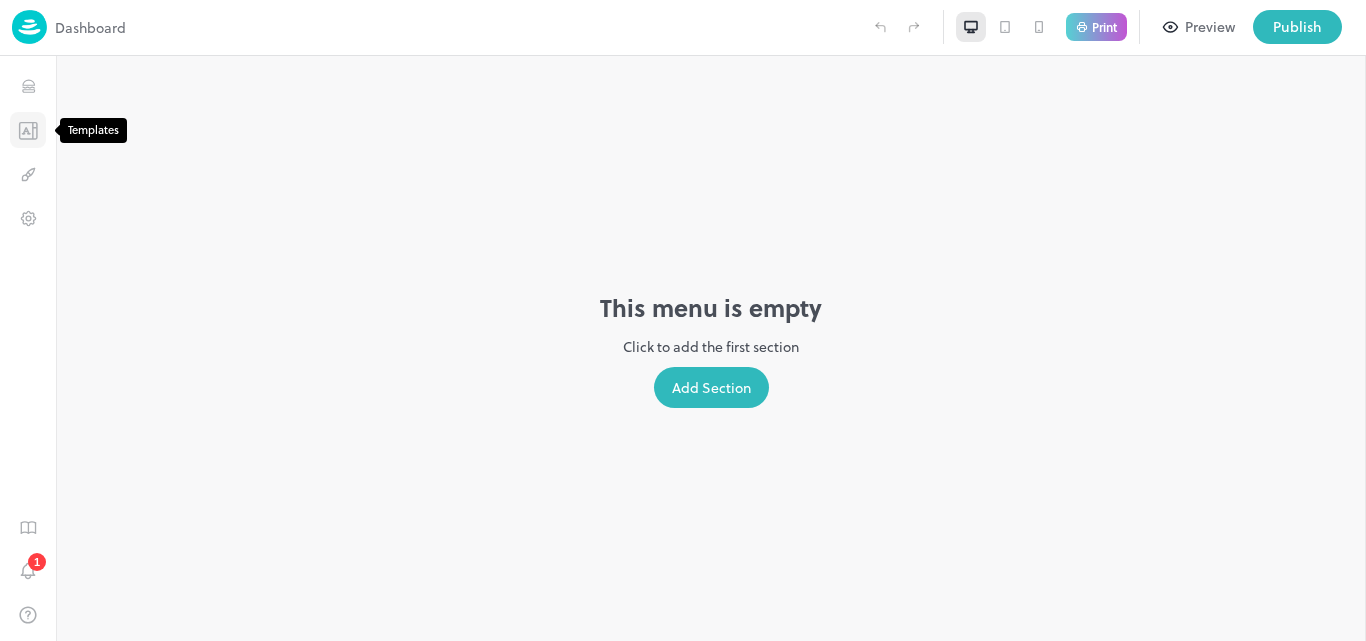 click at bounding box center (28, 130) 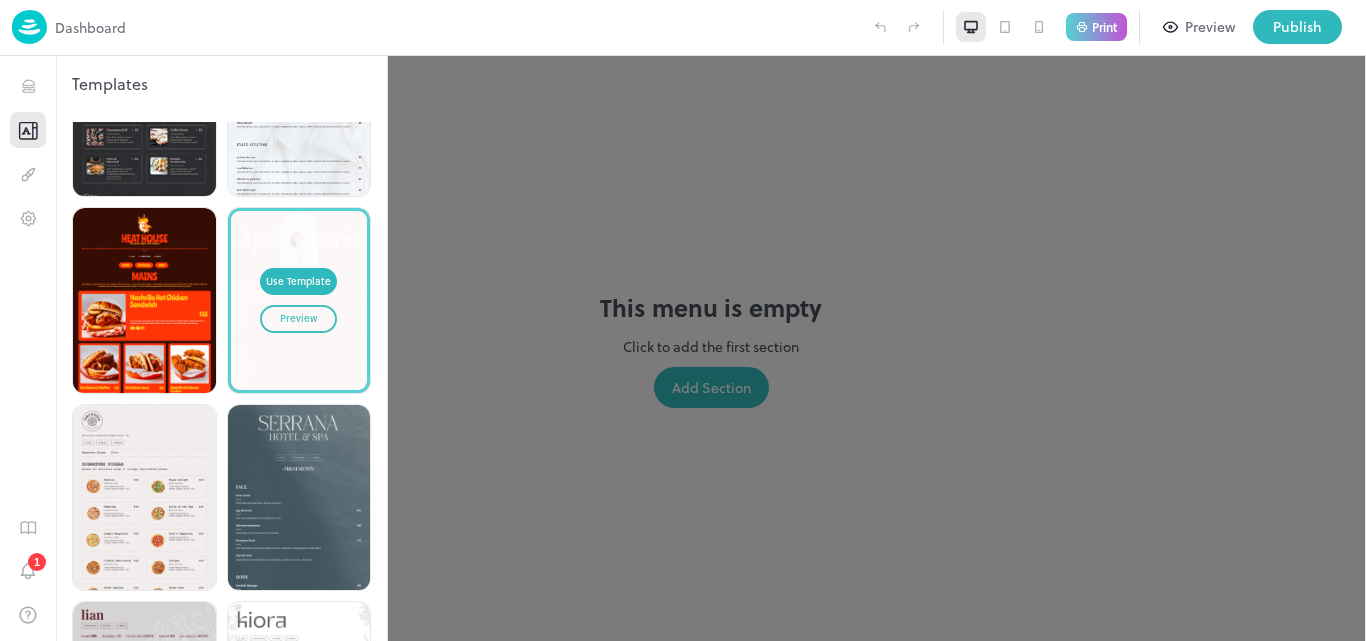 scroll, scrollTop: 600, scrollLeft: 0, axis: vertical 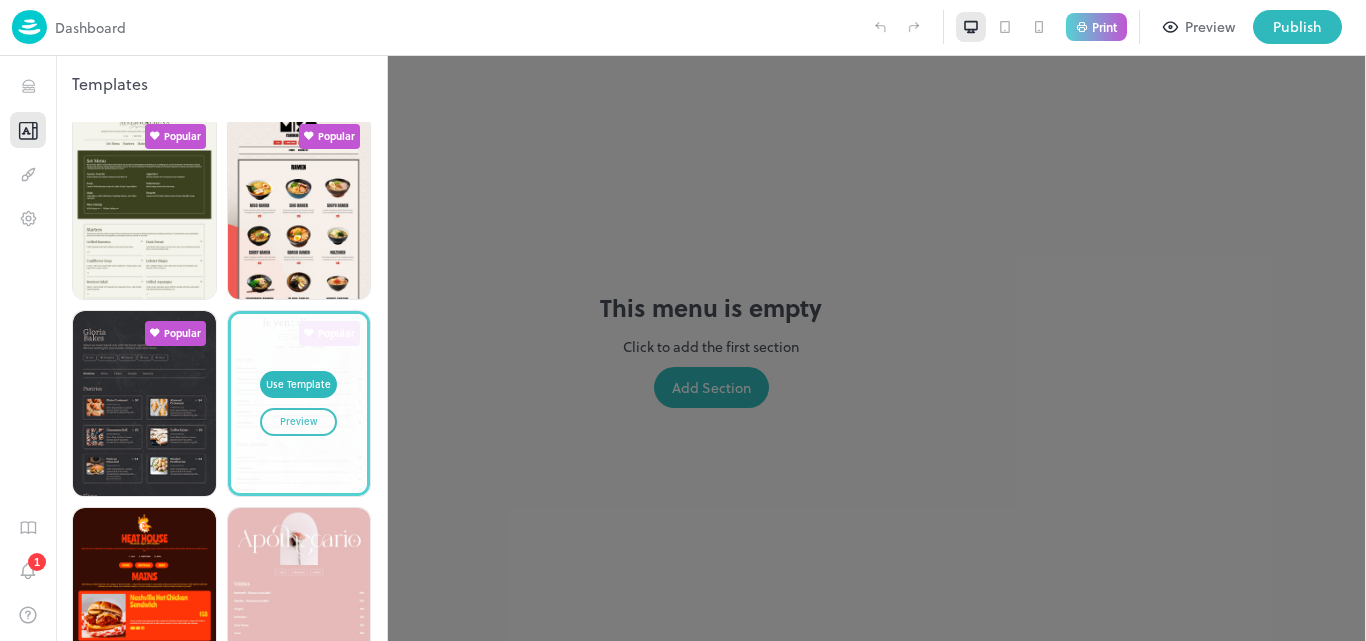 click on "Preview" at bounding box center (298, 422) 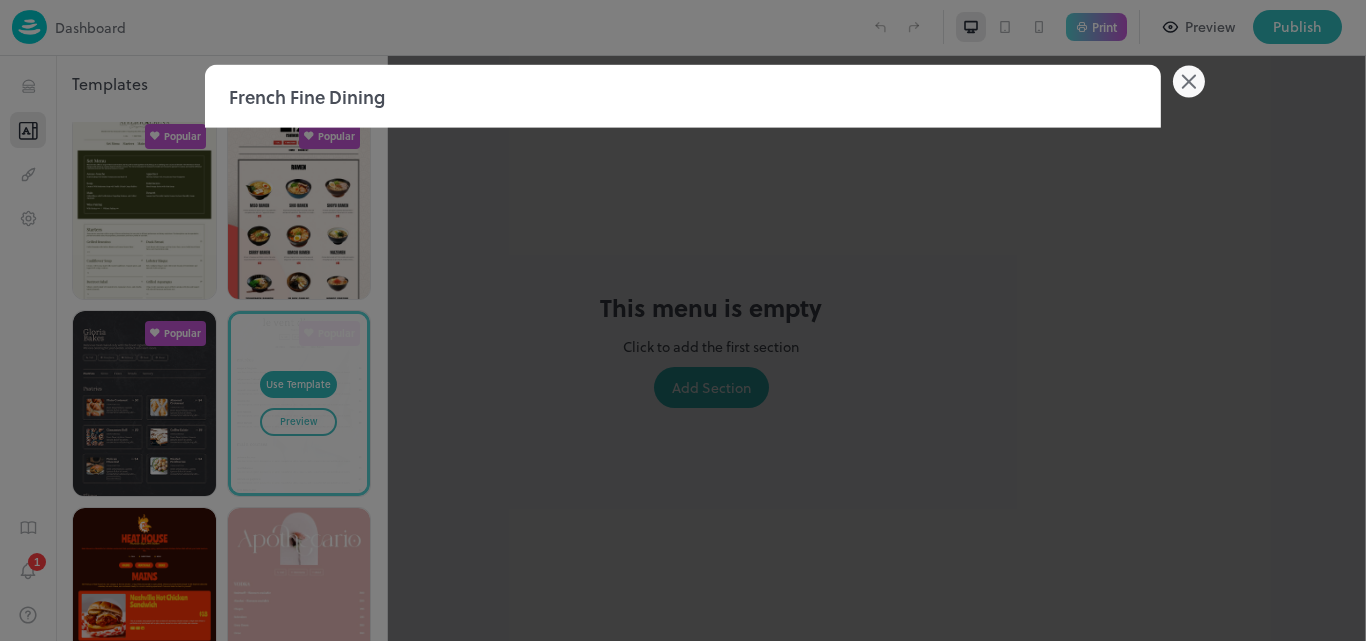 click 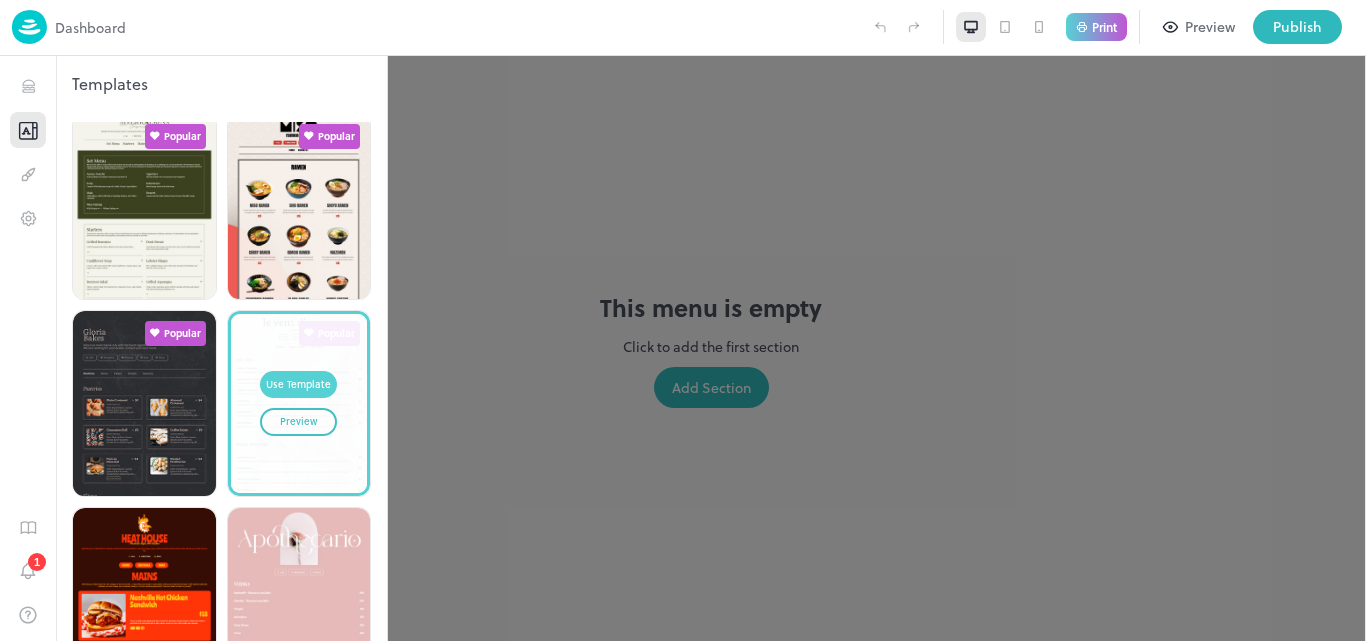 click on "Use Template" at bounding box center [298, 385] 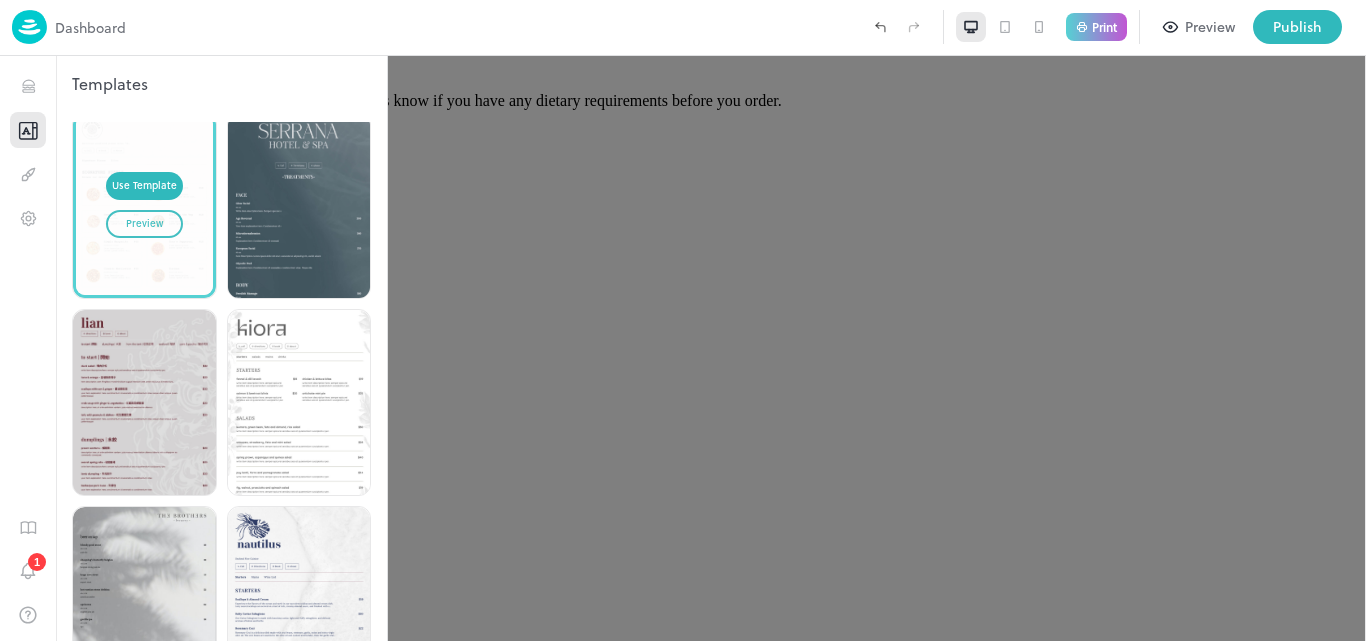 scroll, scrollTop: 1300, scrollLeft: 0, axis: vertical 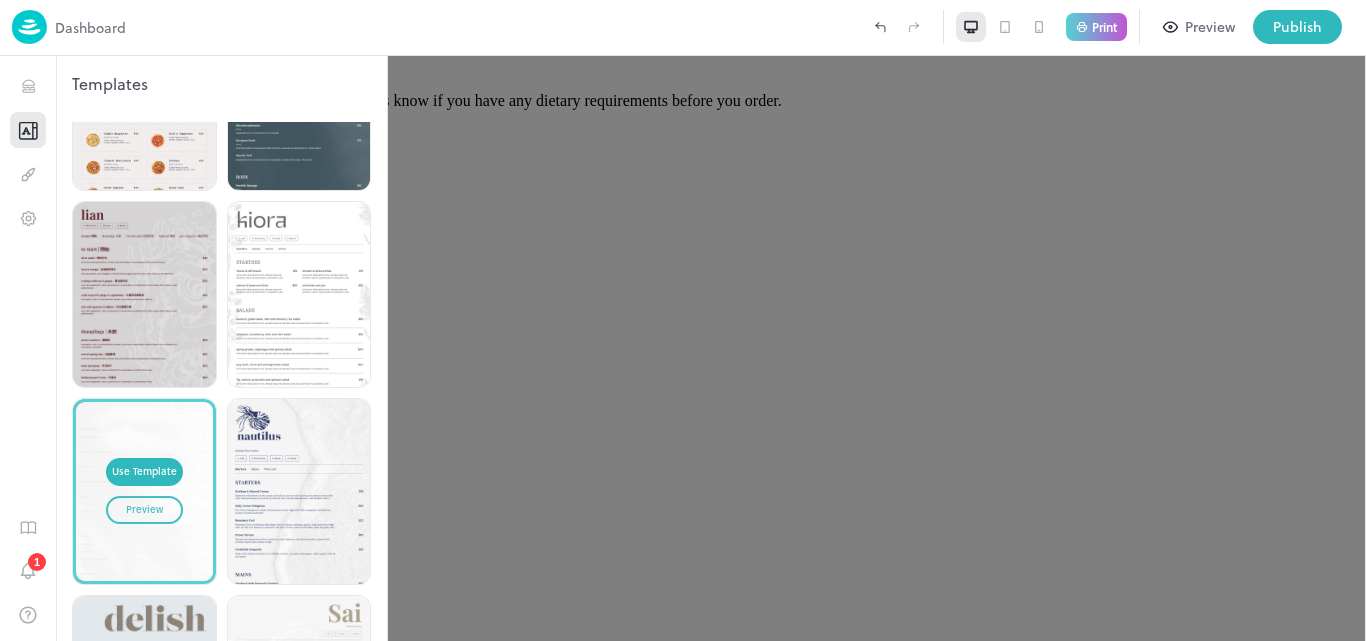 click on "Preview" at bounding box center [144, 510] 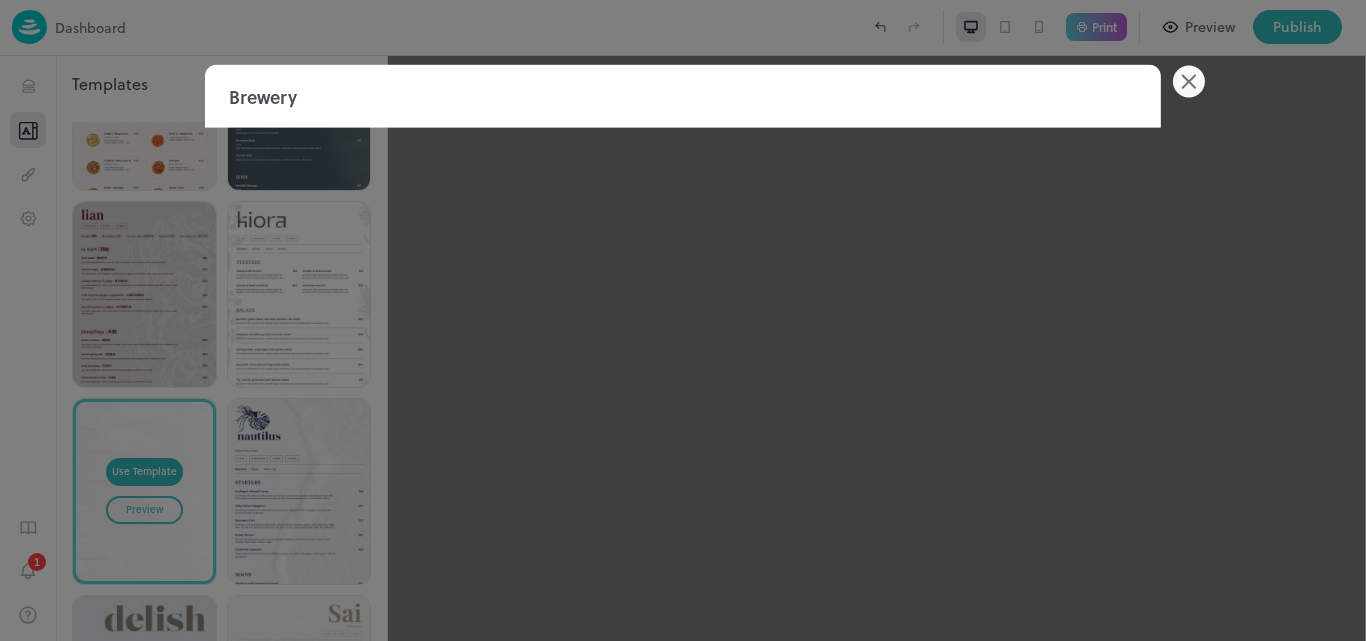 click 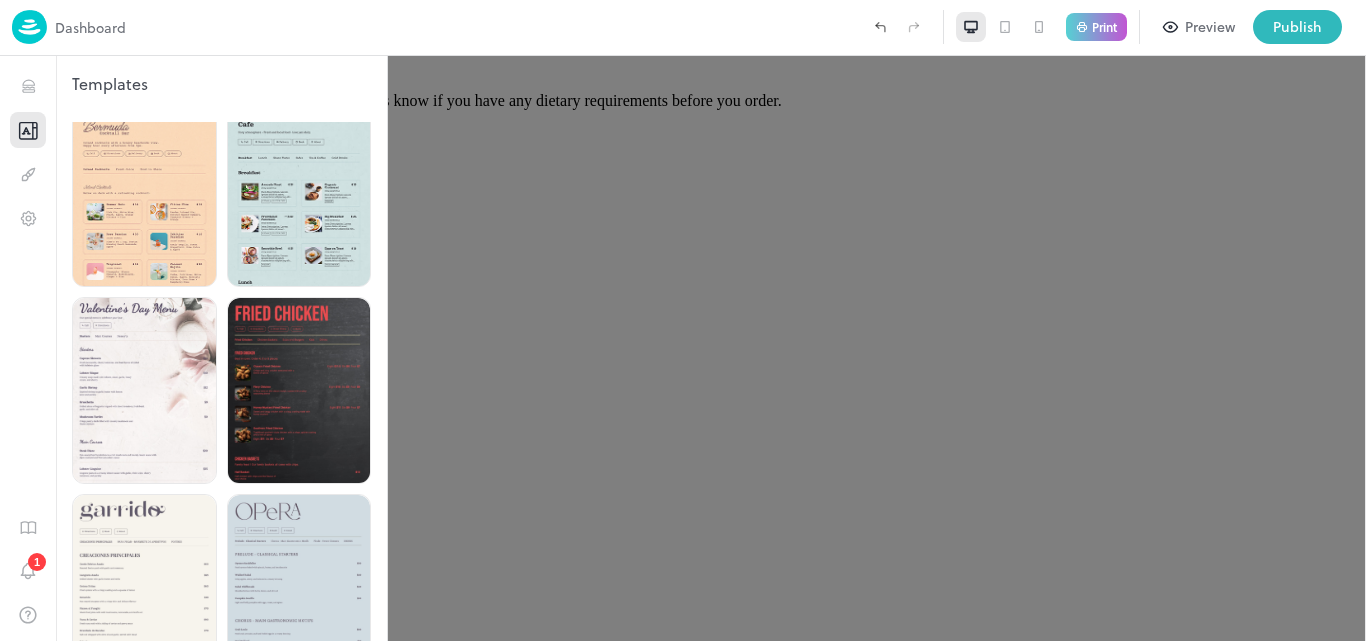 scroll, scrollTop: 3073, scrollLeft: 0, axis: vertical 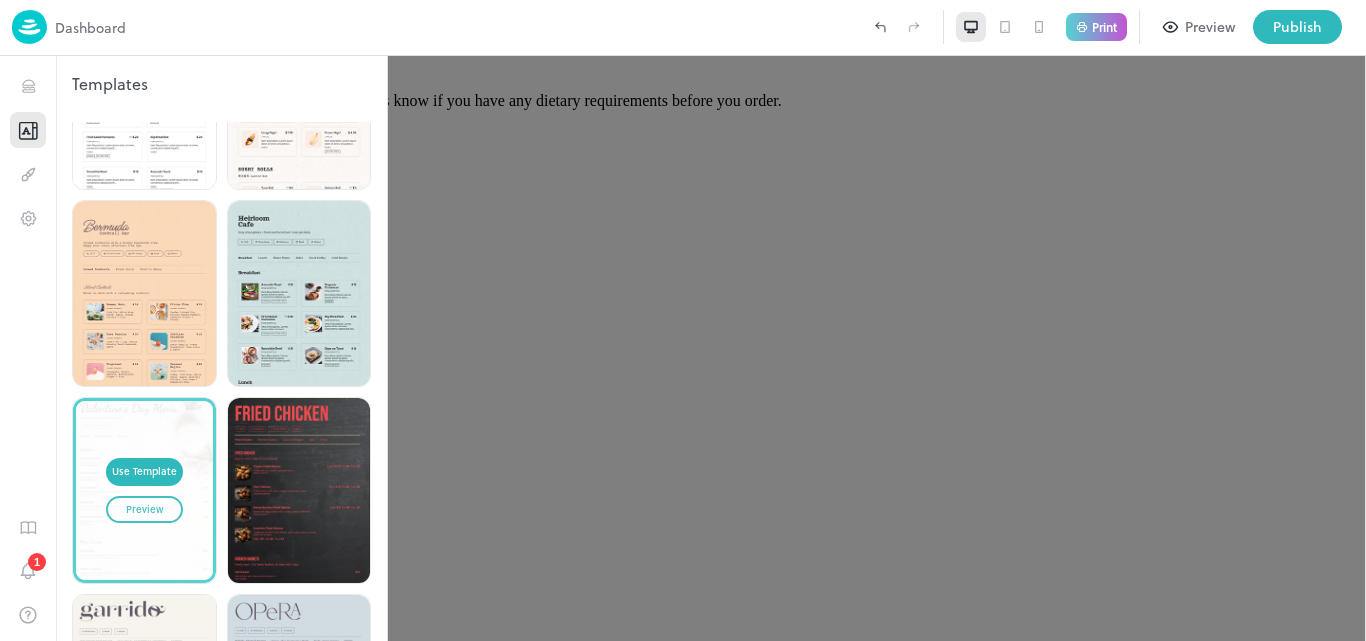 click on "Preview" at bounding box center [144, 510] 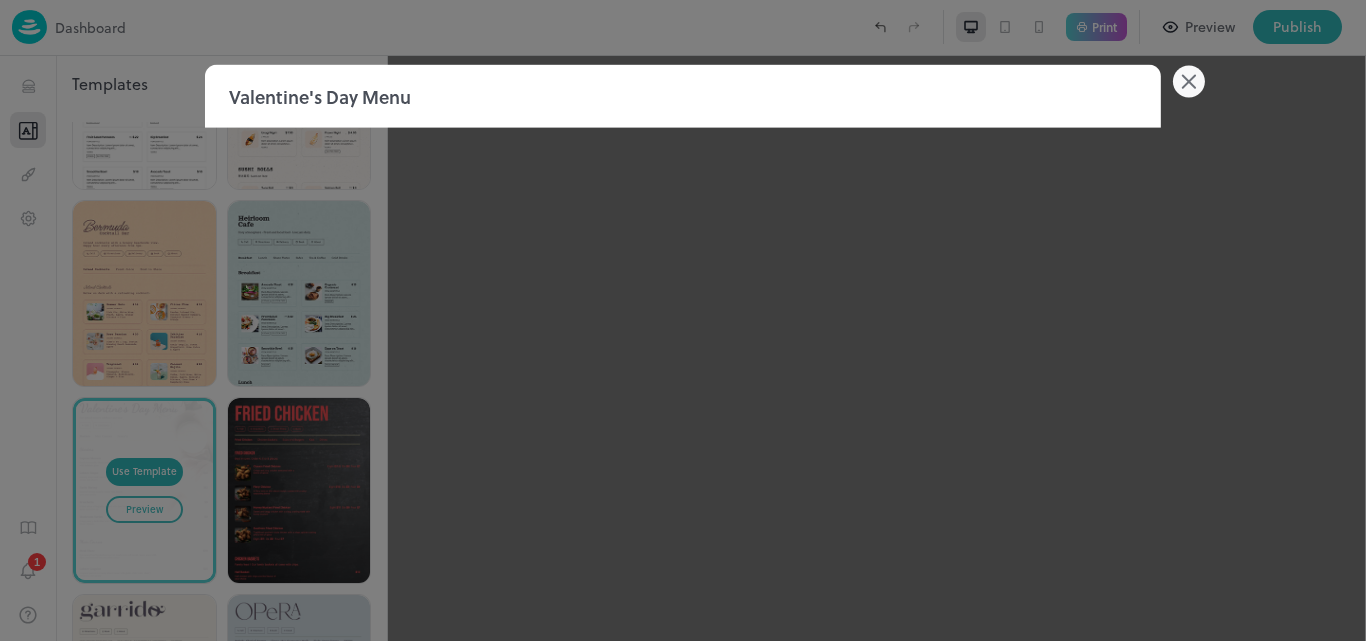 click 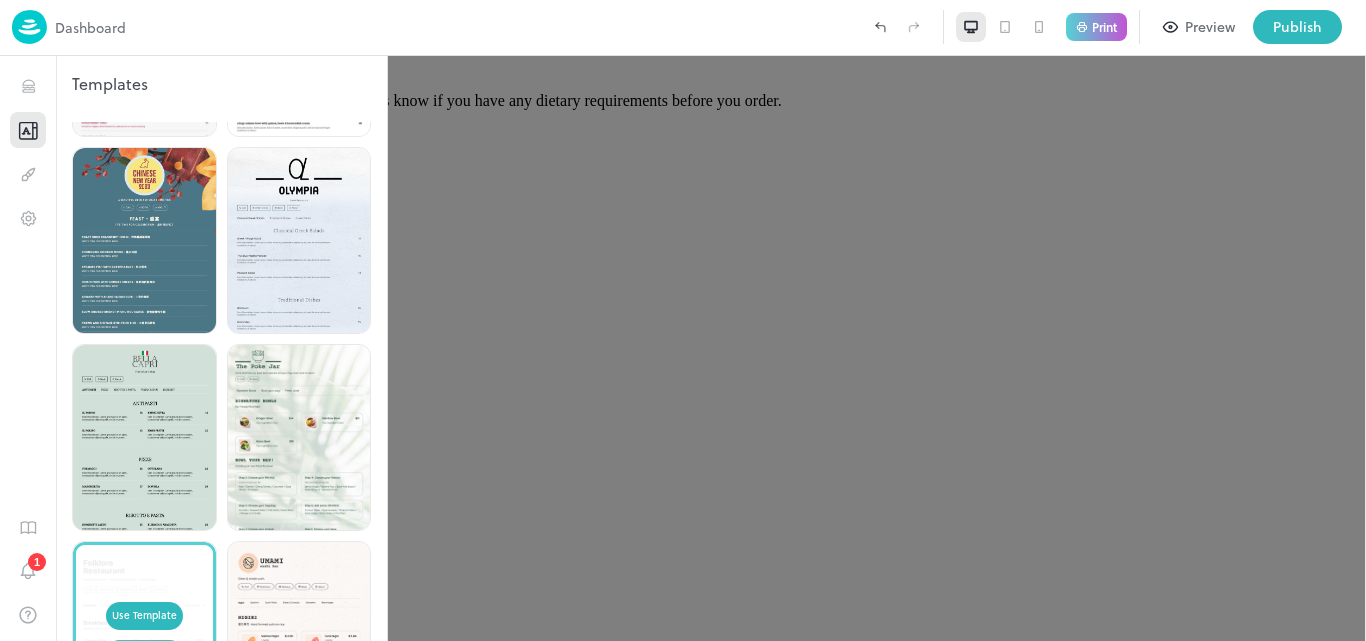 scroll, scrollTop: 2473, scrollLeft: 0, axis: vertical 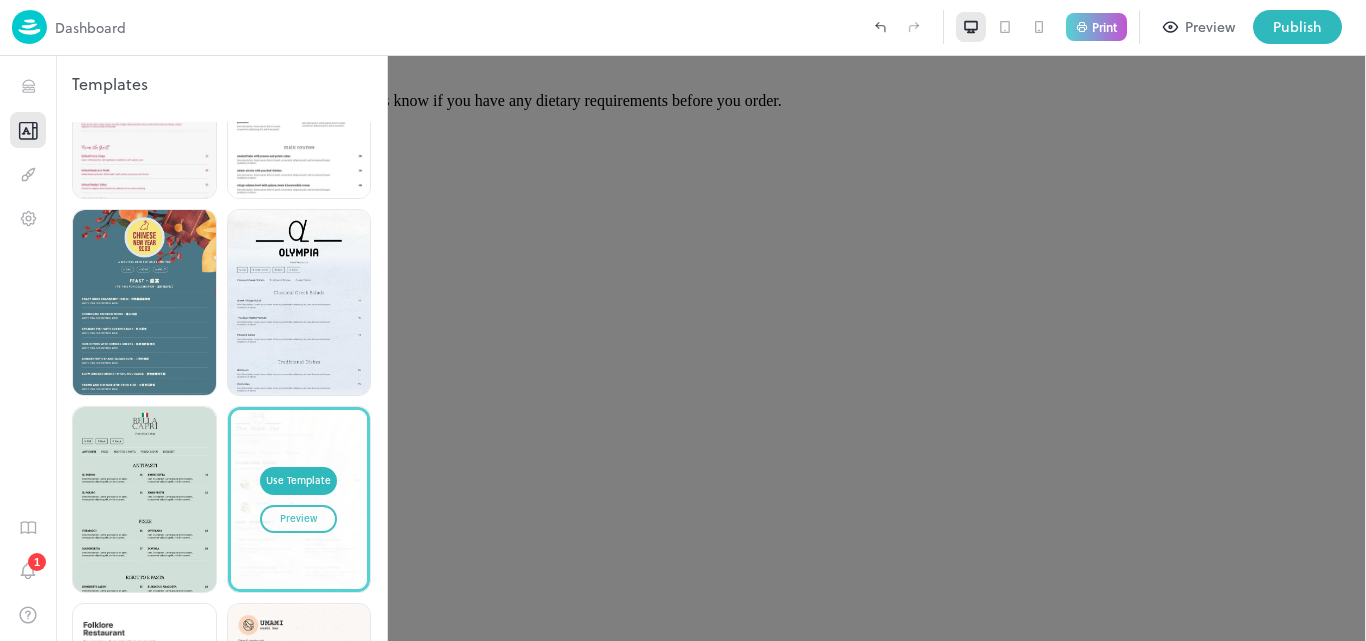click on "Preview" at bounding box center (298, 519) 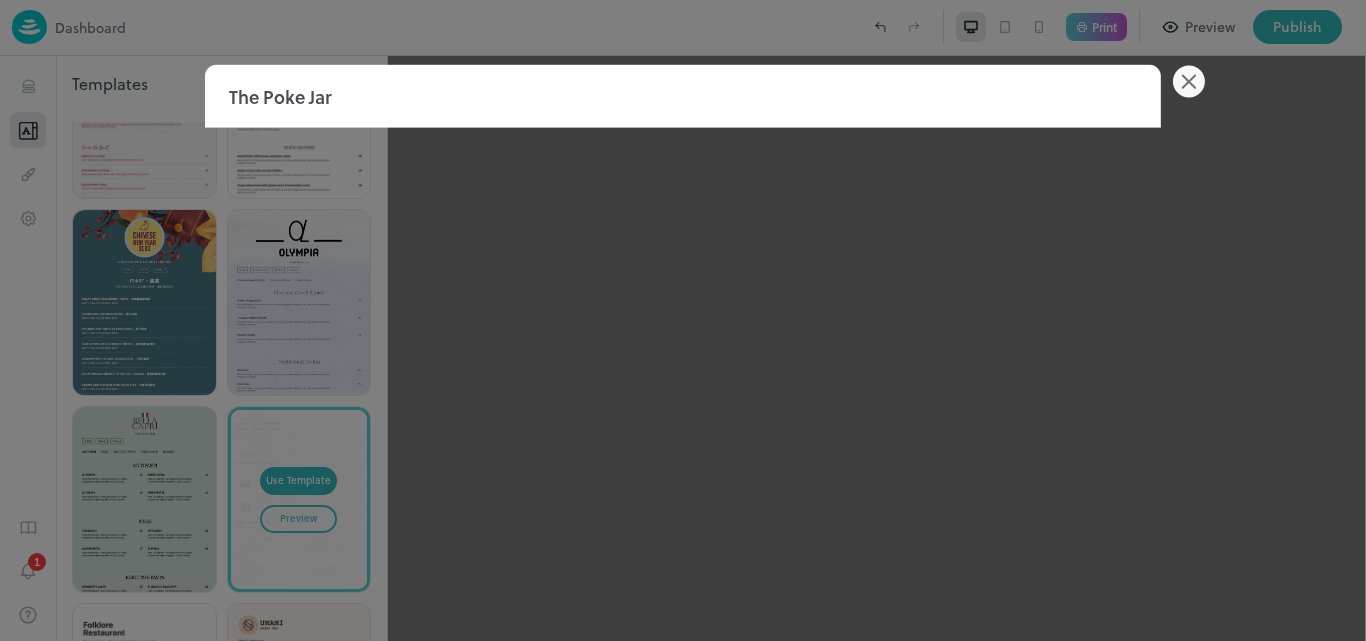 click 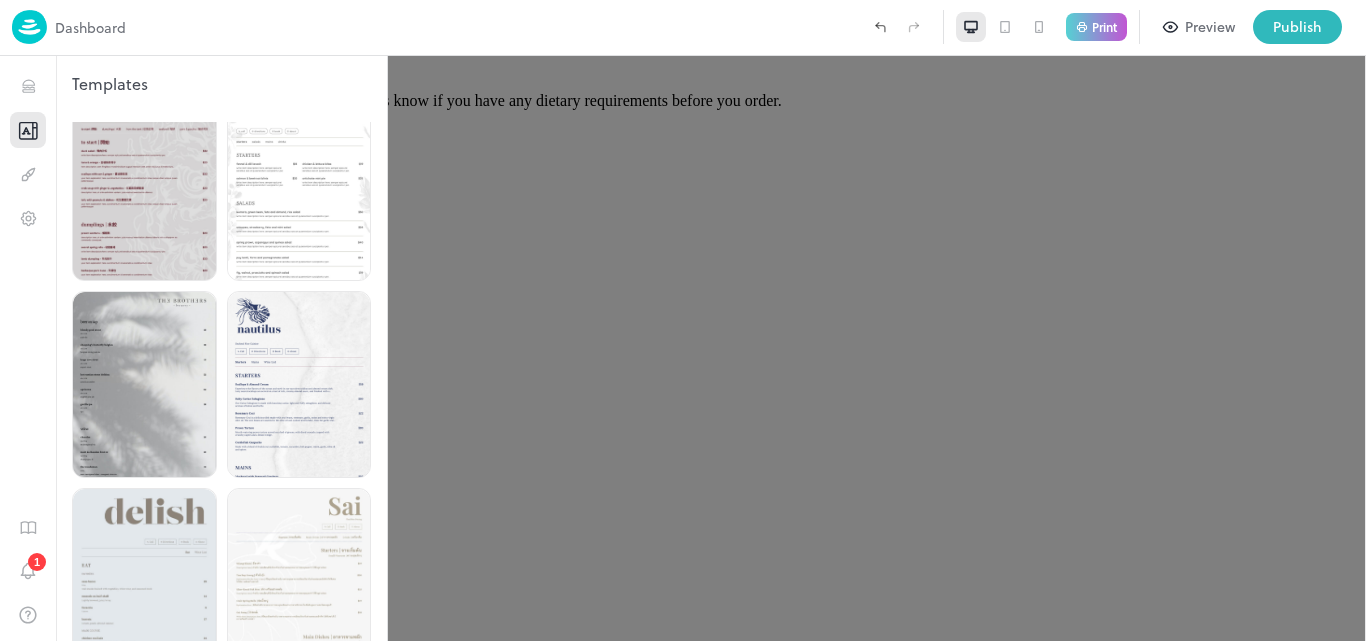 scroll, scrollTop: 1373, scrollLeft: 0, axis: vertical 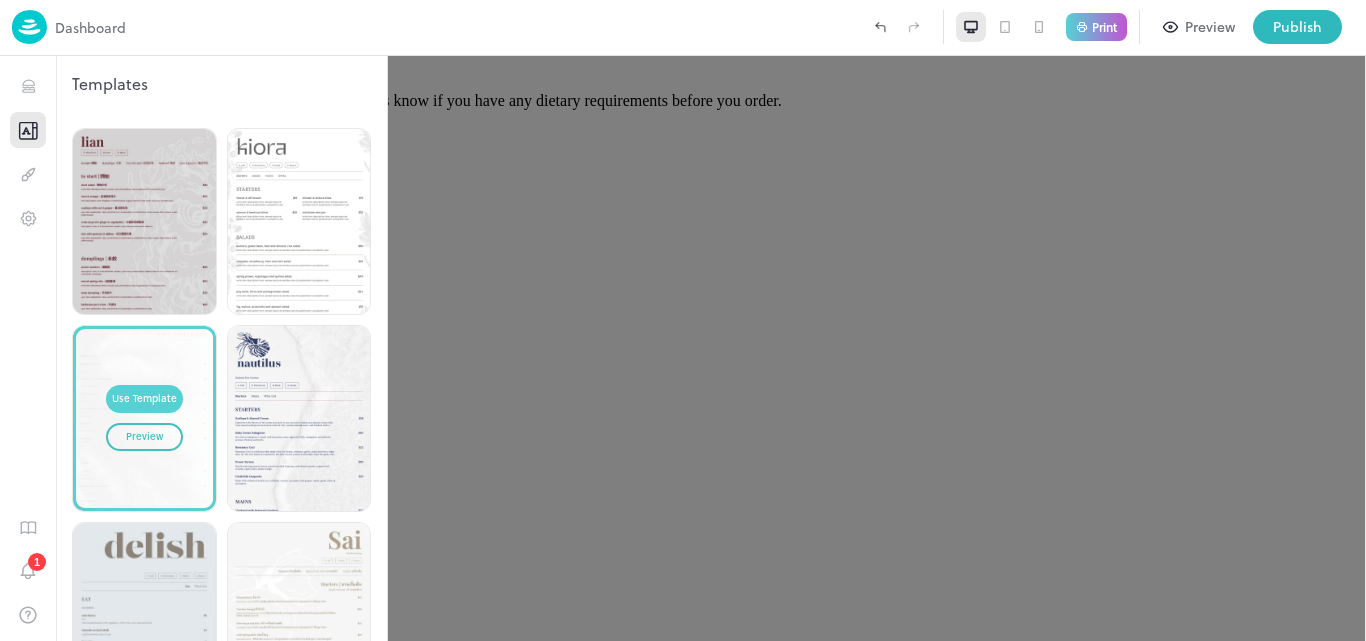 click on "Use Template" at bounding box center (144, 399) 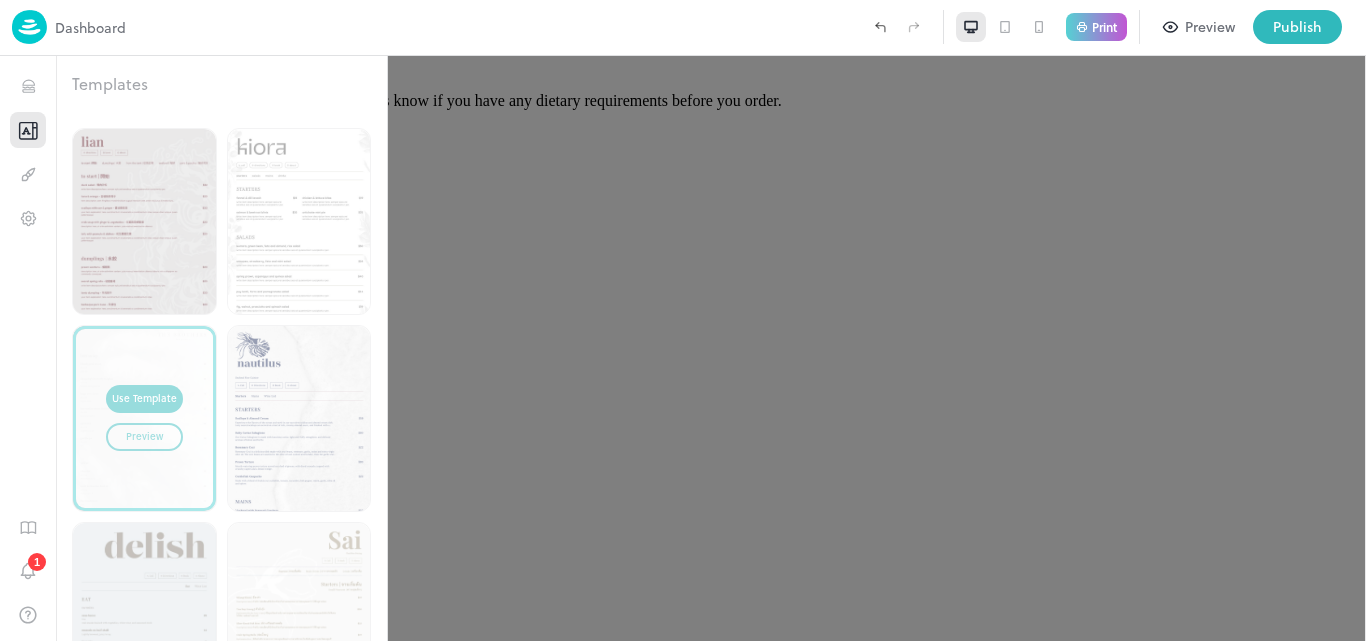 type on "**********" 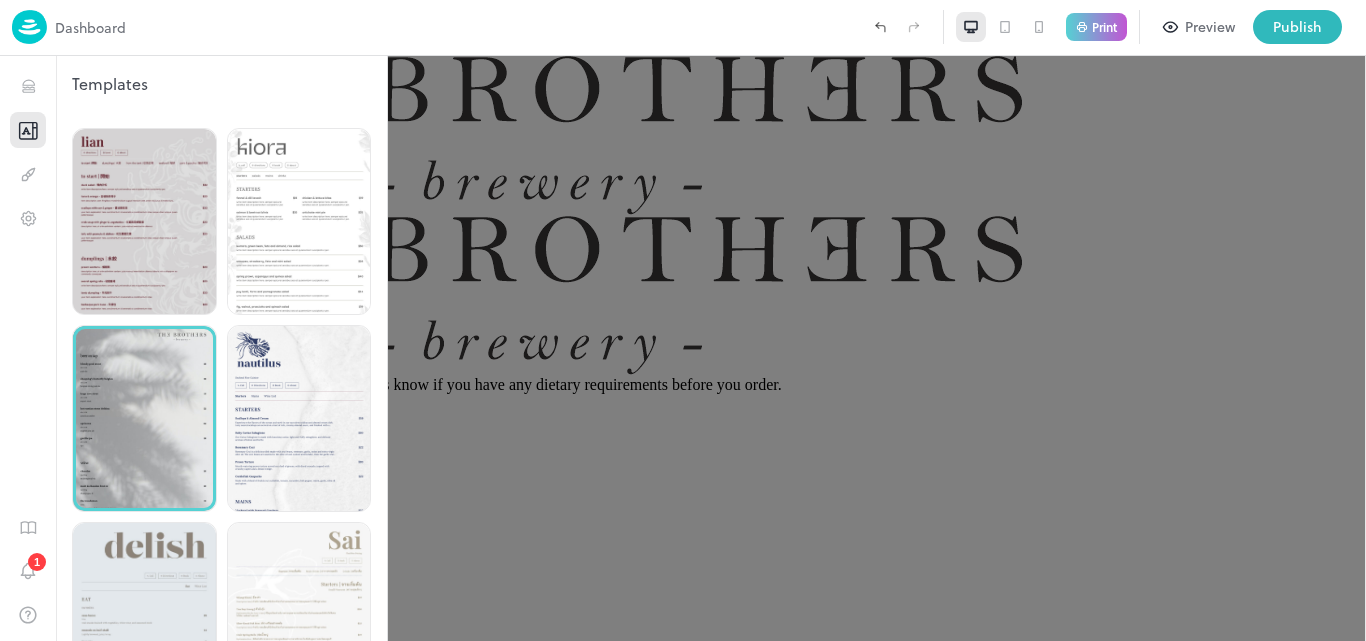 click at bounding box center (683, 320) 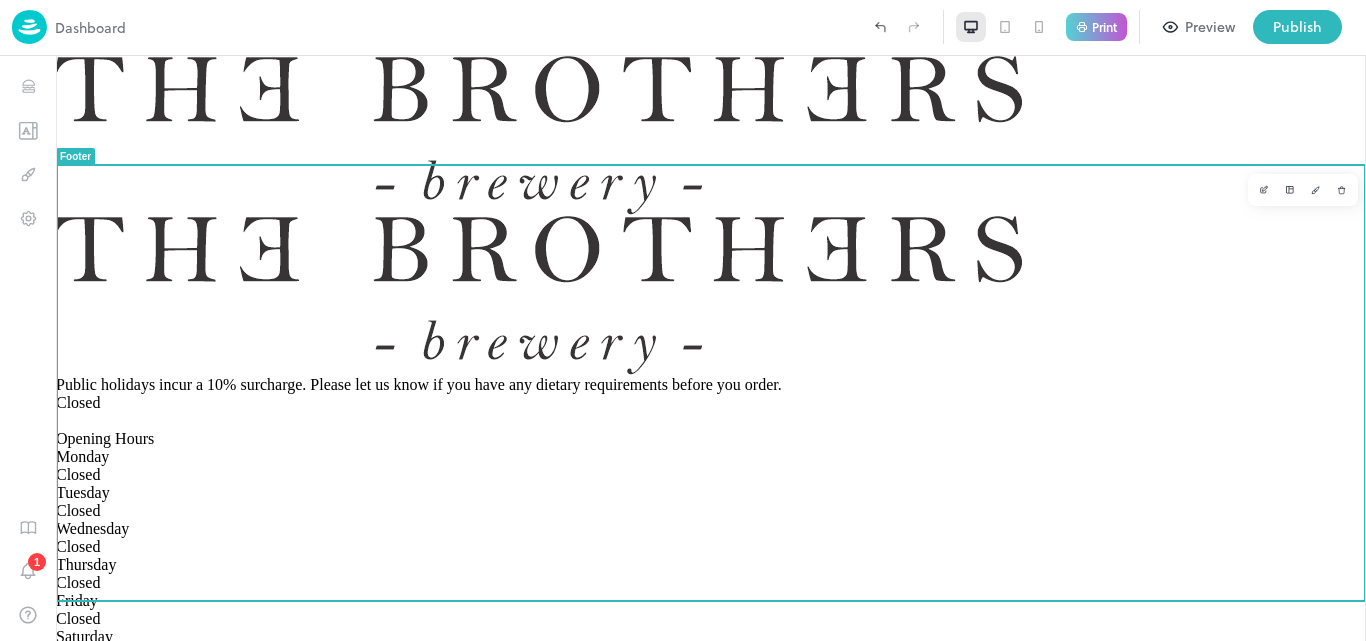 click at bounding box center [539, 136] 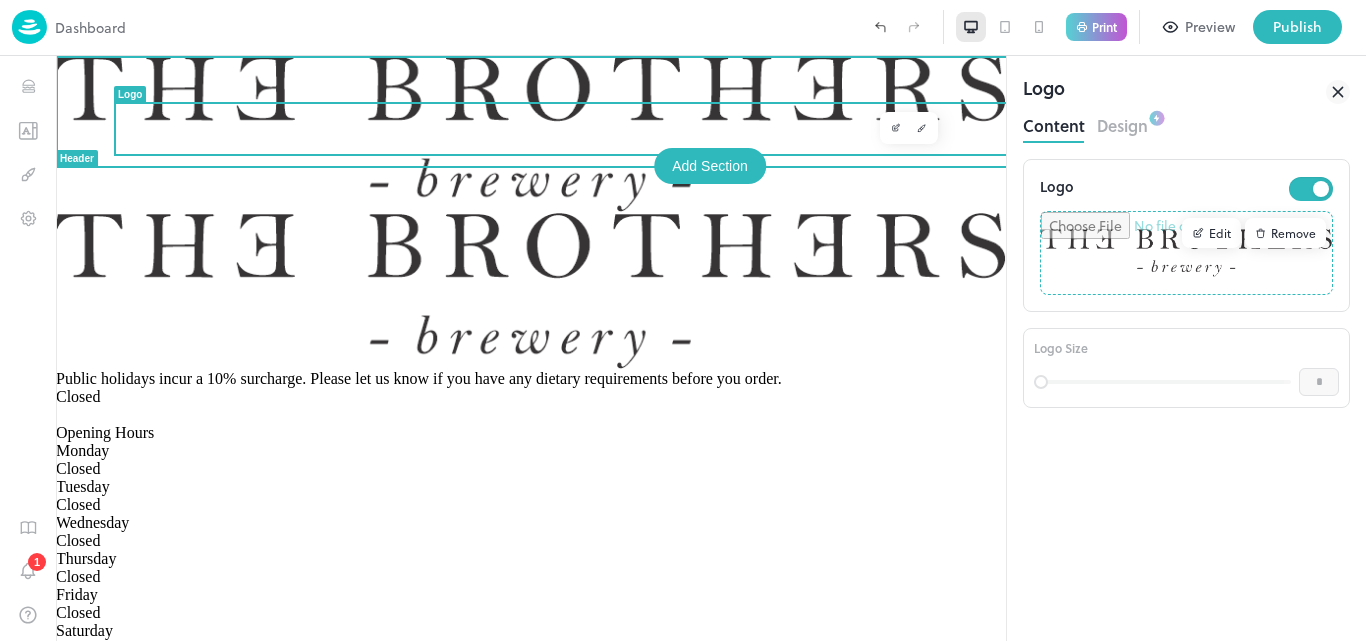 scroll, scrollTop: 0, scrollLeft: 0, axis: both 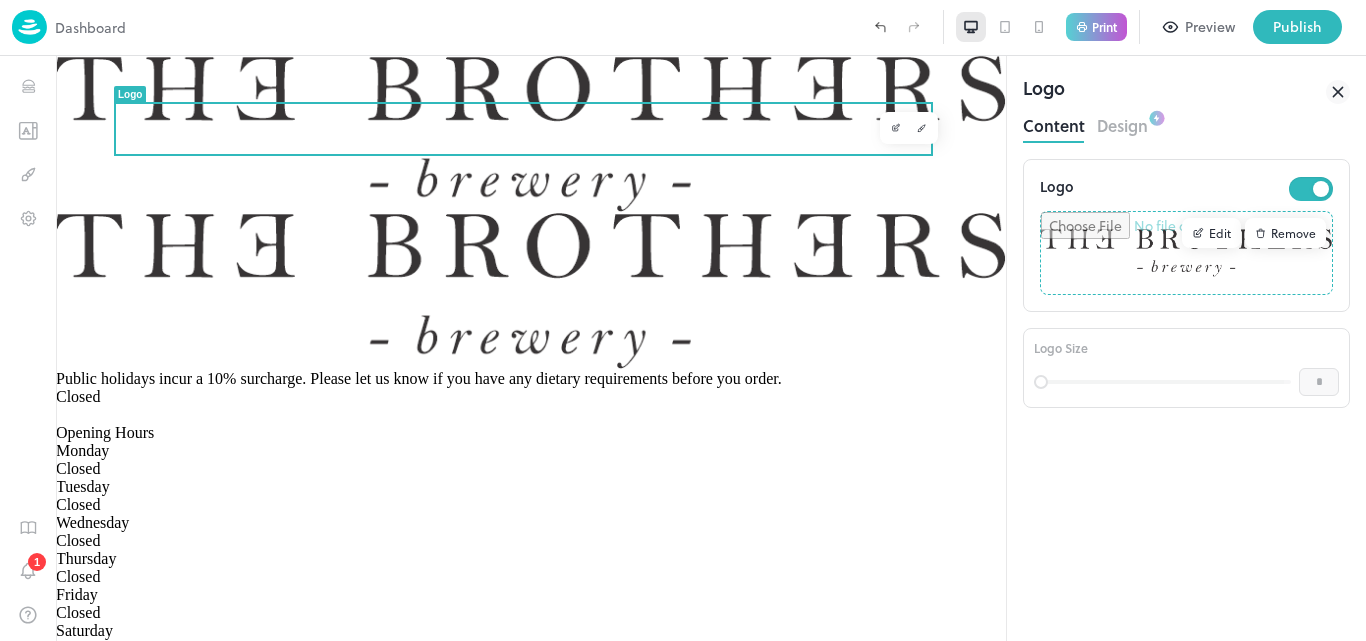 click at bounding box center [1186, 253] 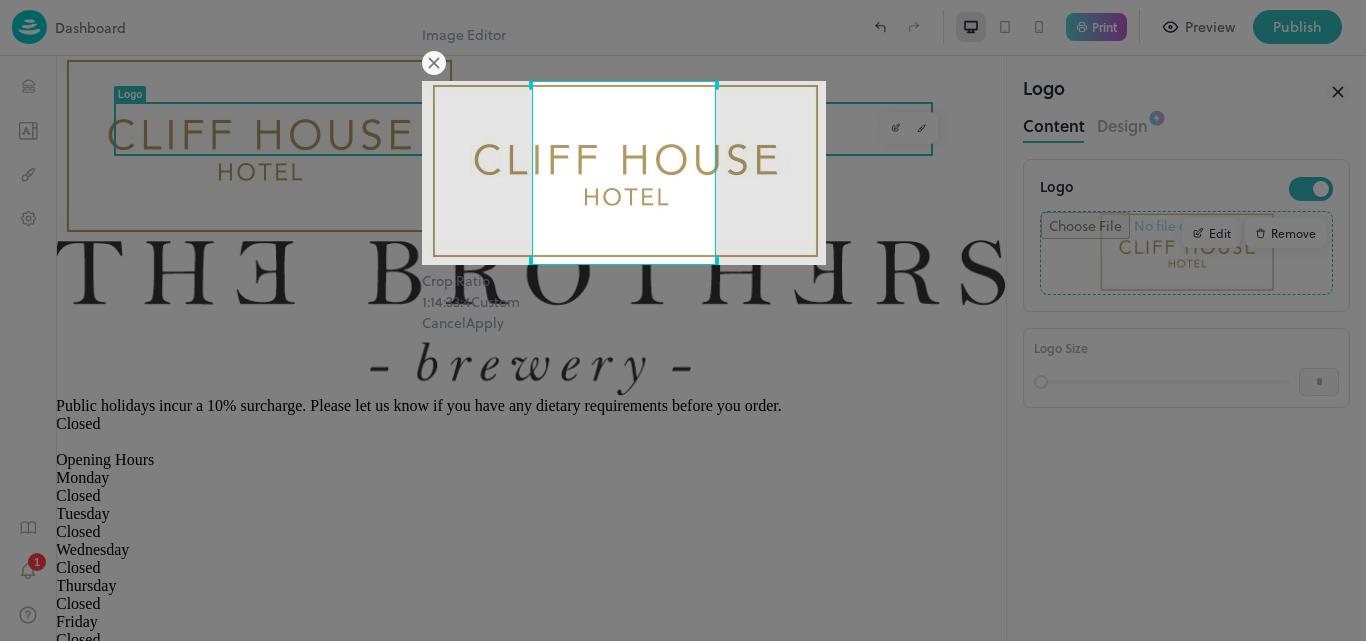 click at bounding box center (624, 173) 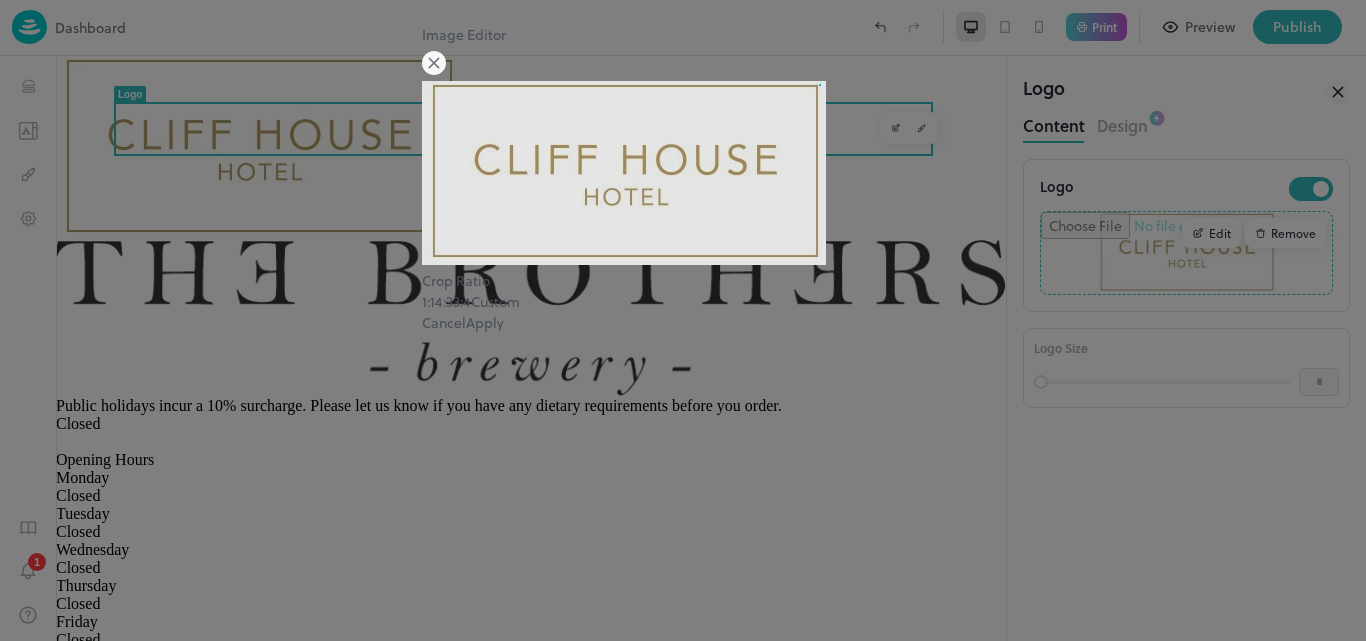 click at bounding box center [624, 173] 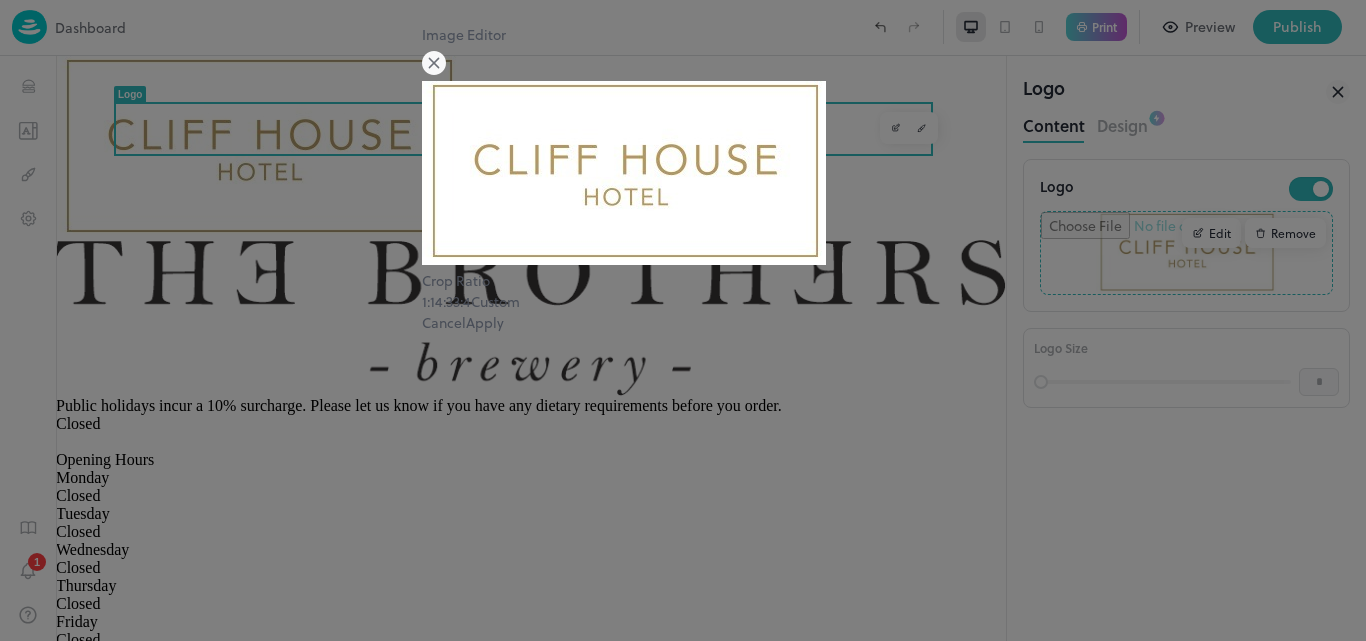 click on "Apply" at bounding box center [485, 322] 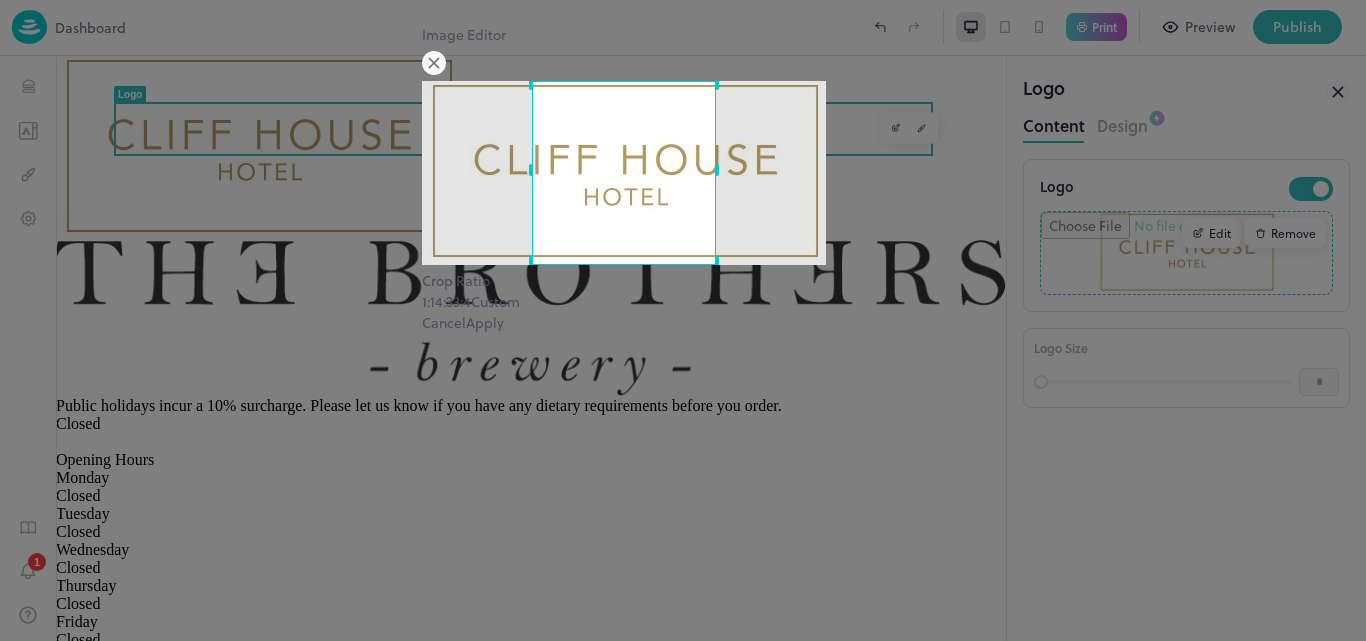 click on "3:4" at bounding box center [462, 301] 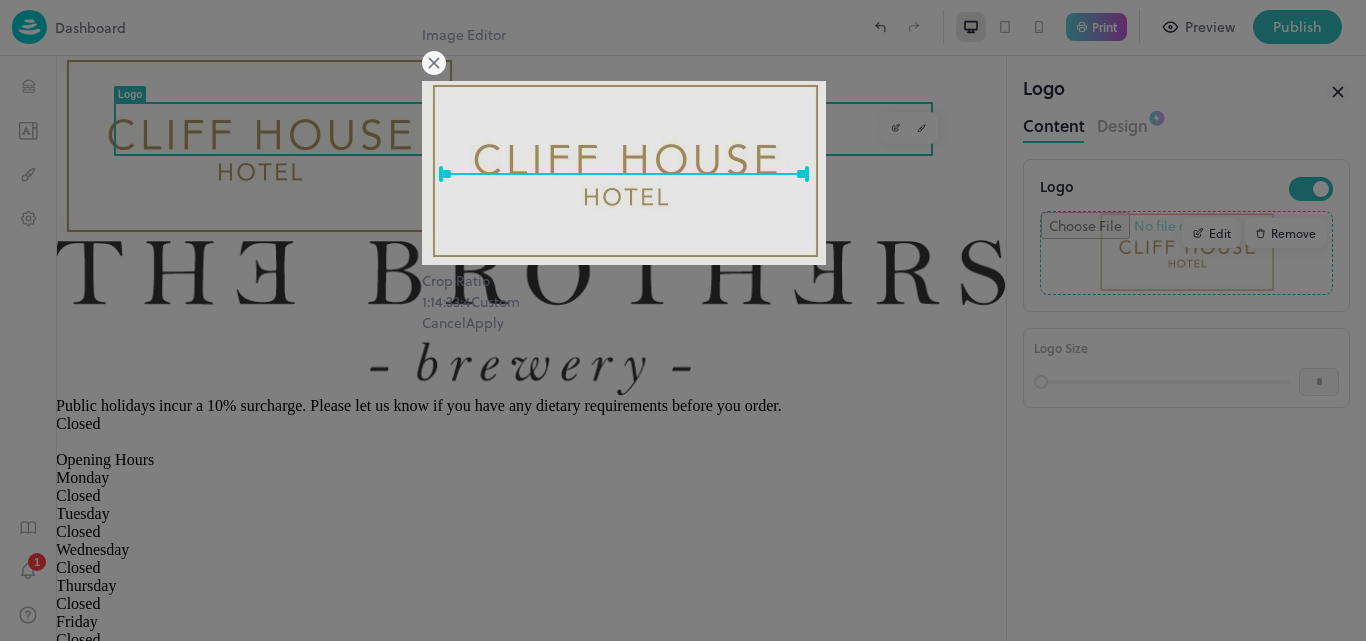 click on "1:1 4:3 3:4 Custom" at bounding box center [683, 301] 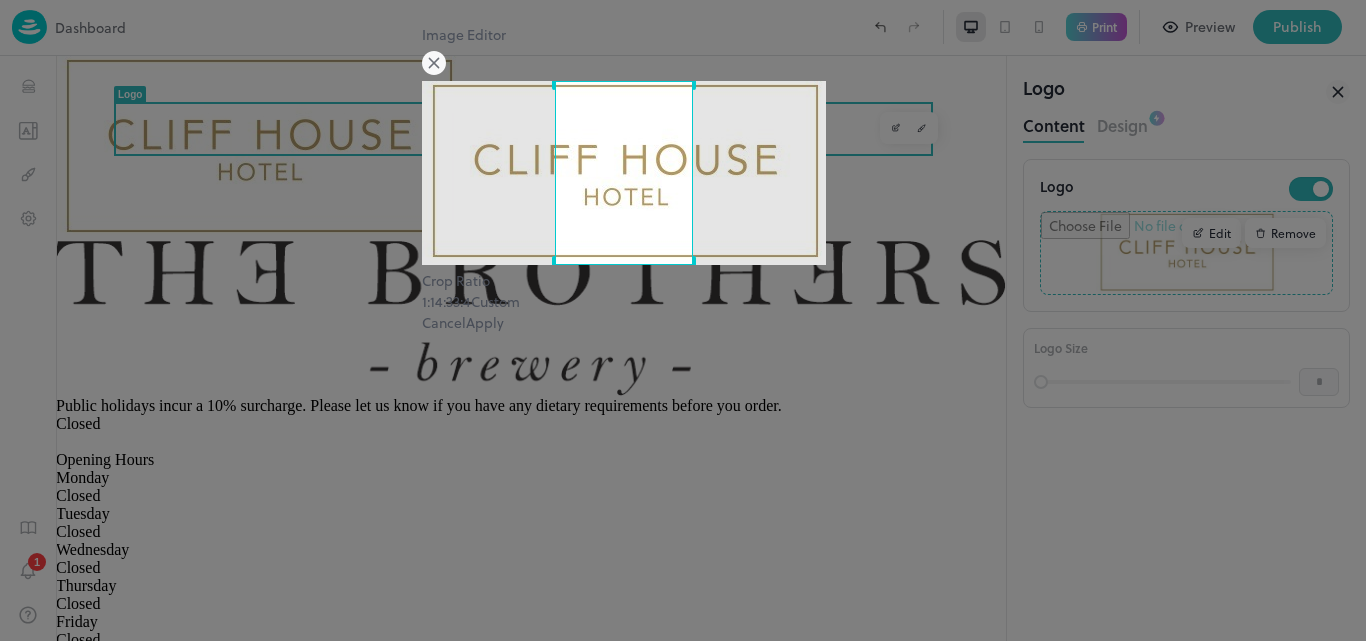 click on "3:4" at bounding box center [462, 301] 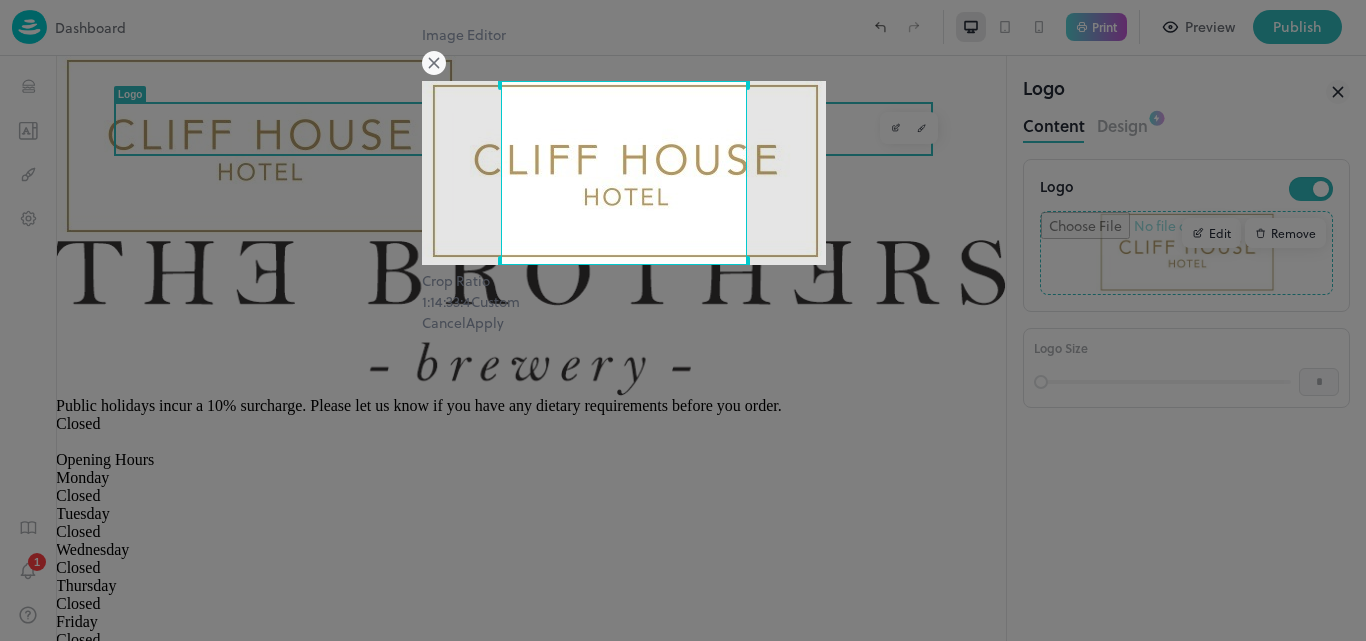 click on "1:1" at bounding box center (428, 301) 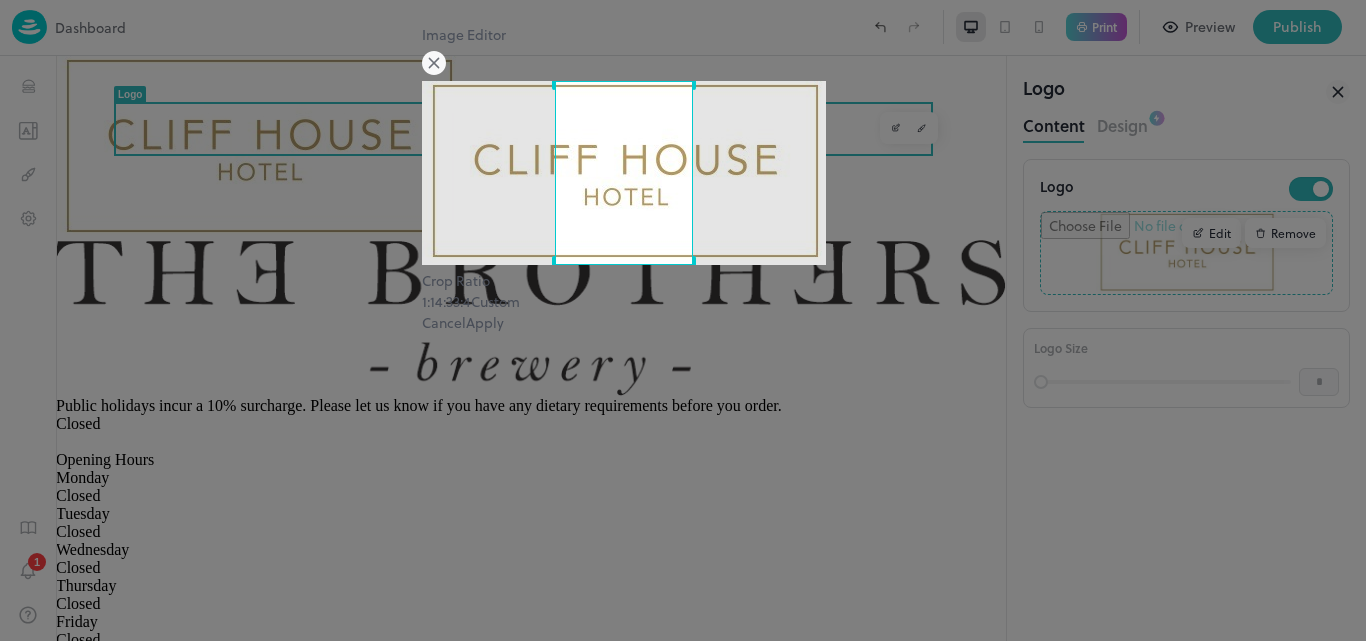 click on "3:4" at bounding box center (462, 301) 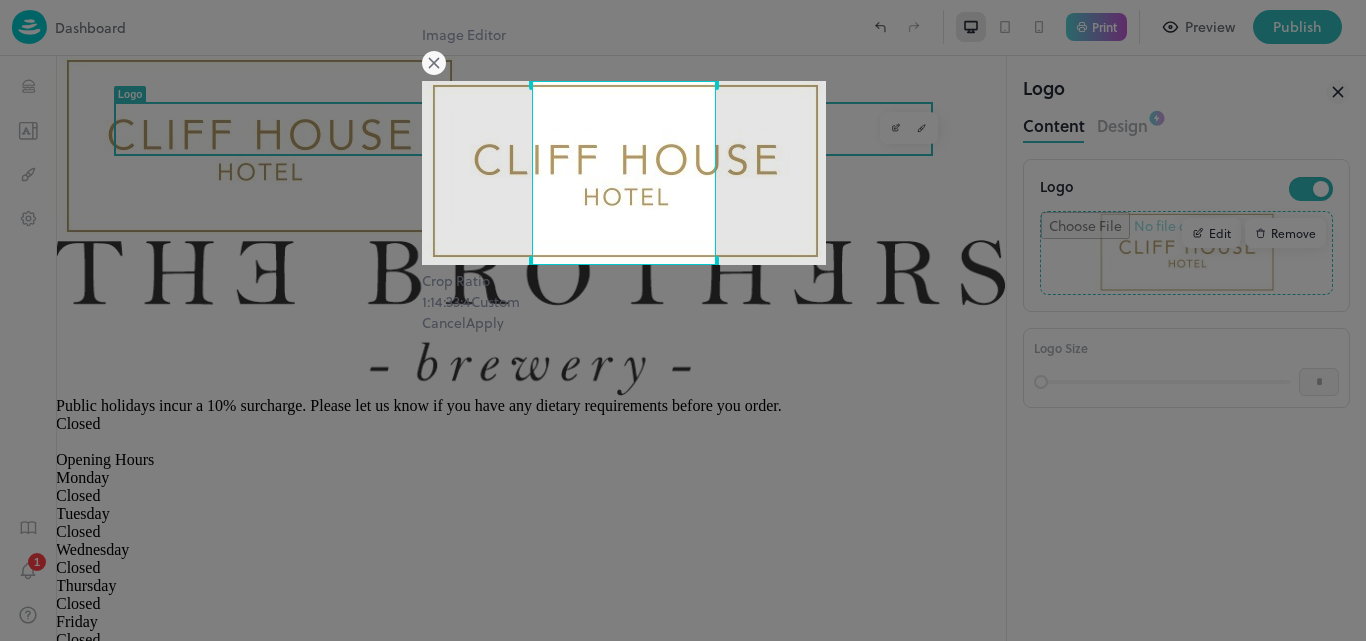click on "Custom" at bounding box center [495, 301] 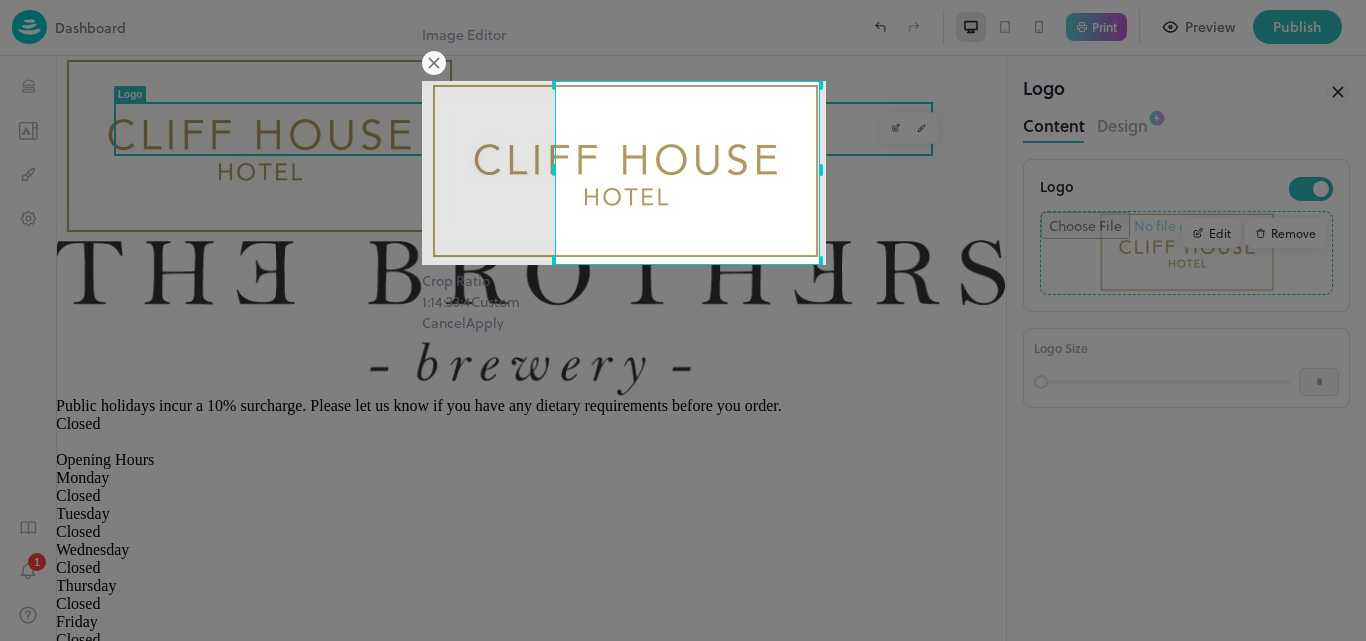 click at bounding box center (819, 168) 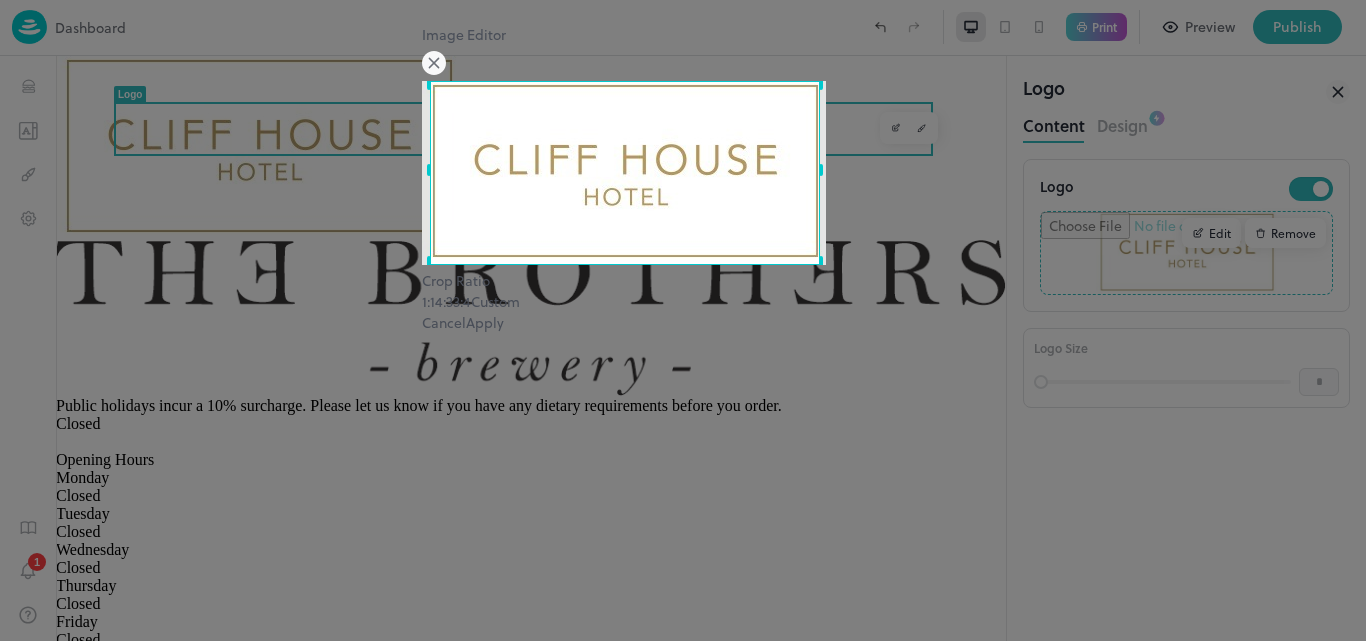 click at bounding box center [426, 168] 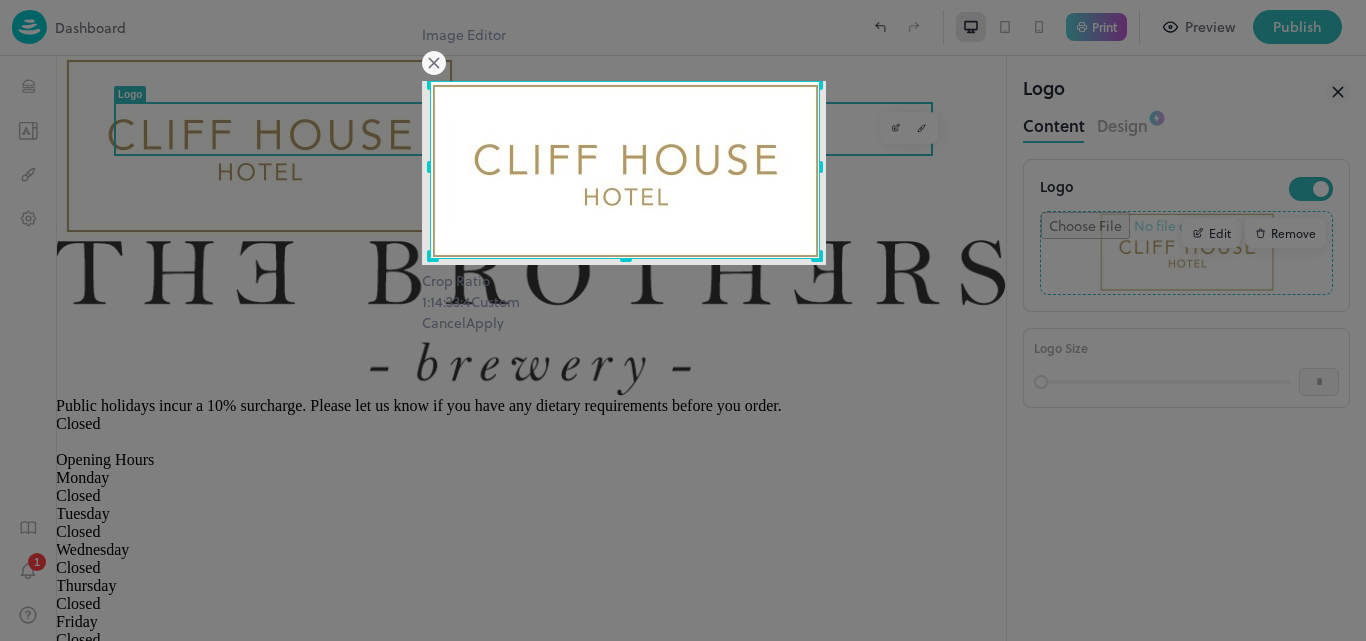 click at bounding box center (620, 258) 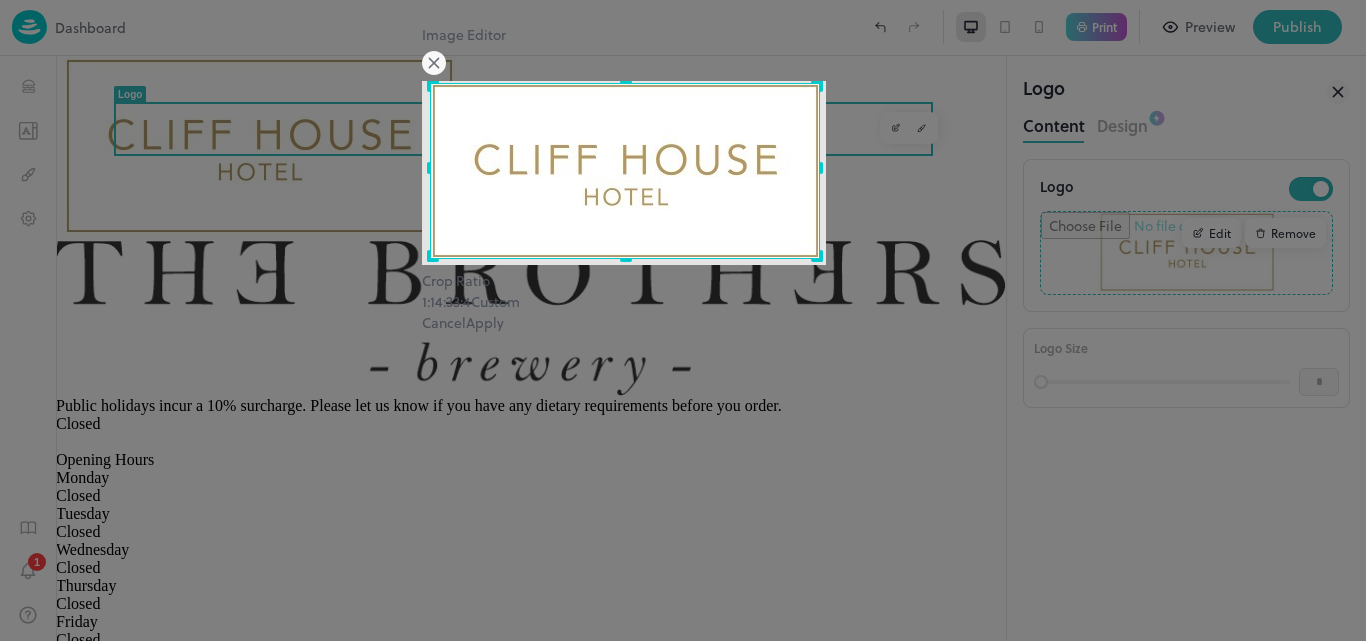 click at bounding box center [620, 79] 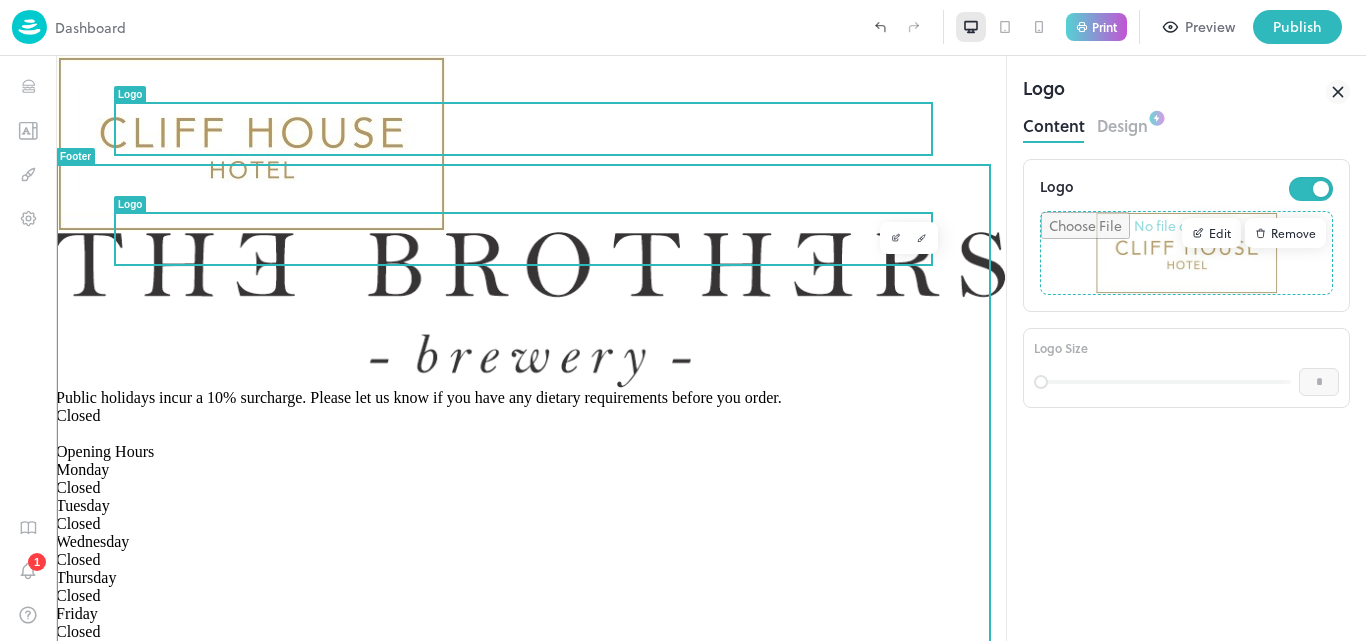 click at bounding box center (531, 310) 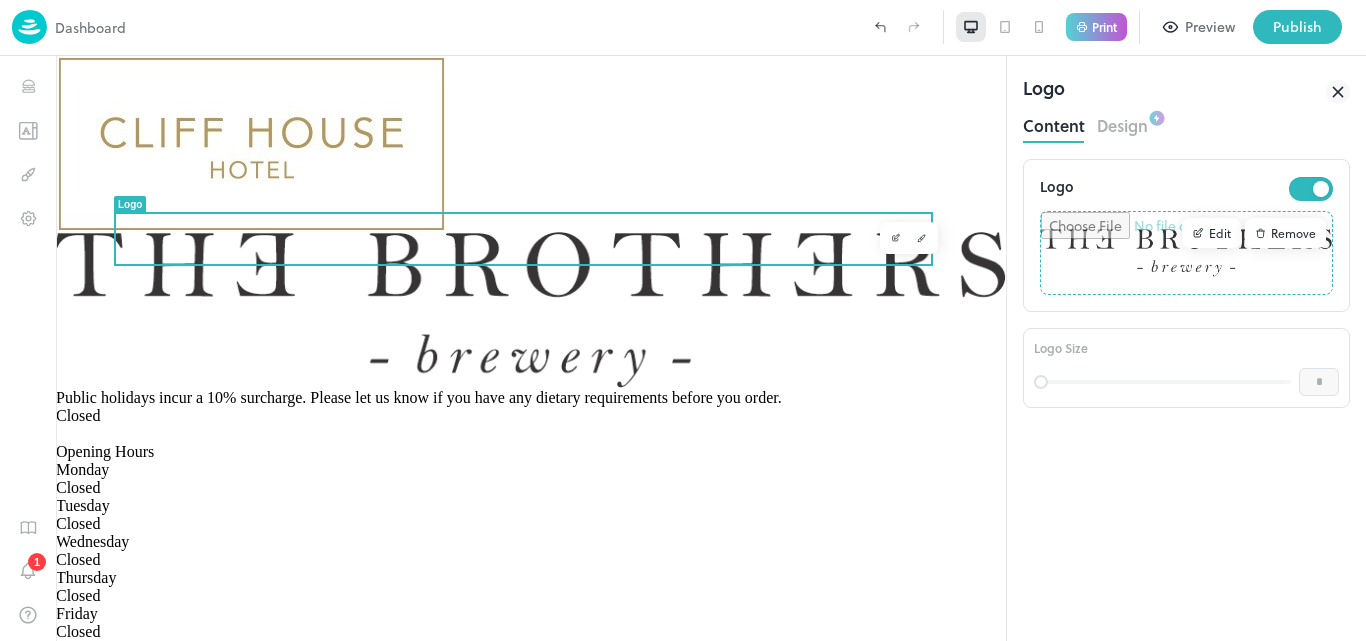 click on "Edit" at bounding box center [1211, 233] 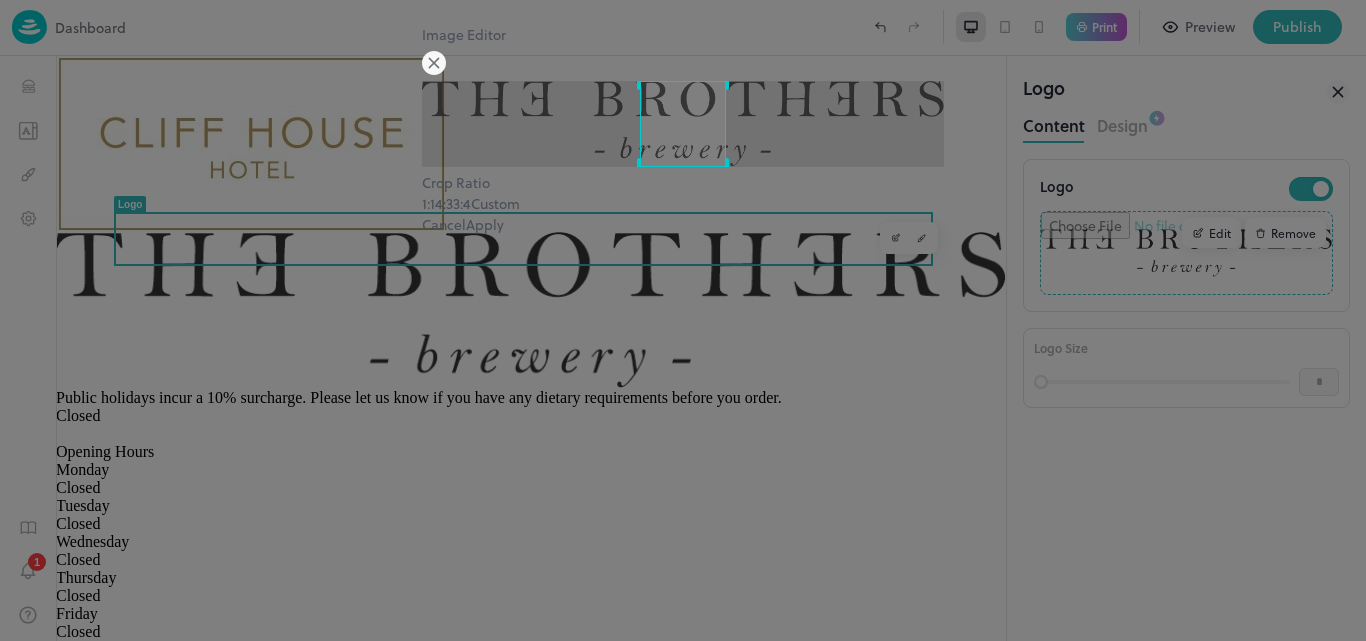 click 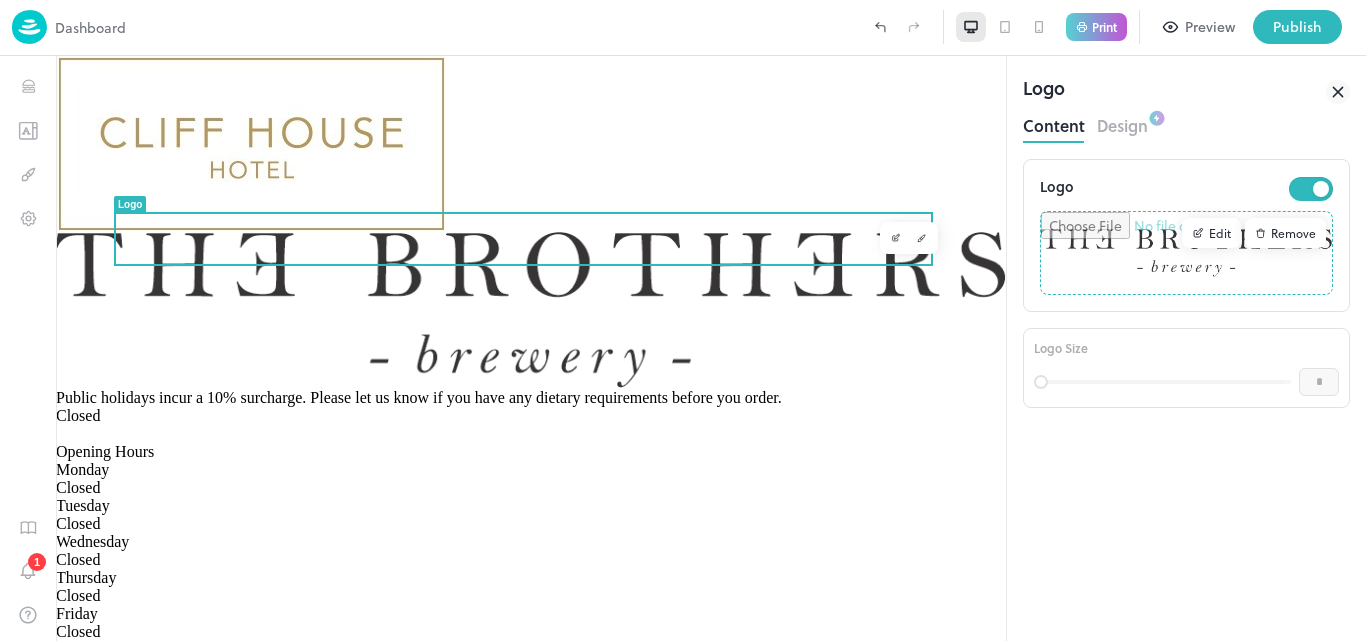 click on "Remove" at bounding box center (1285, 233) 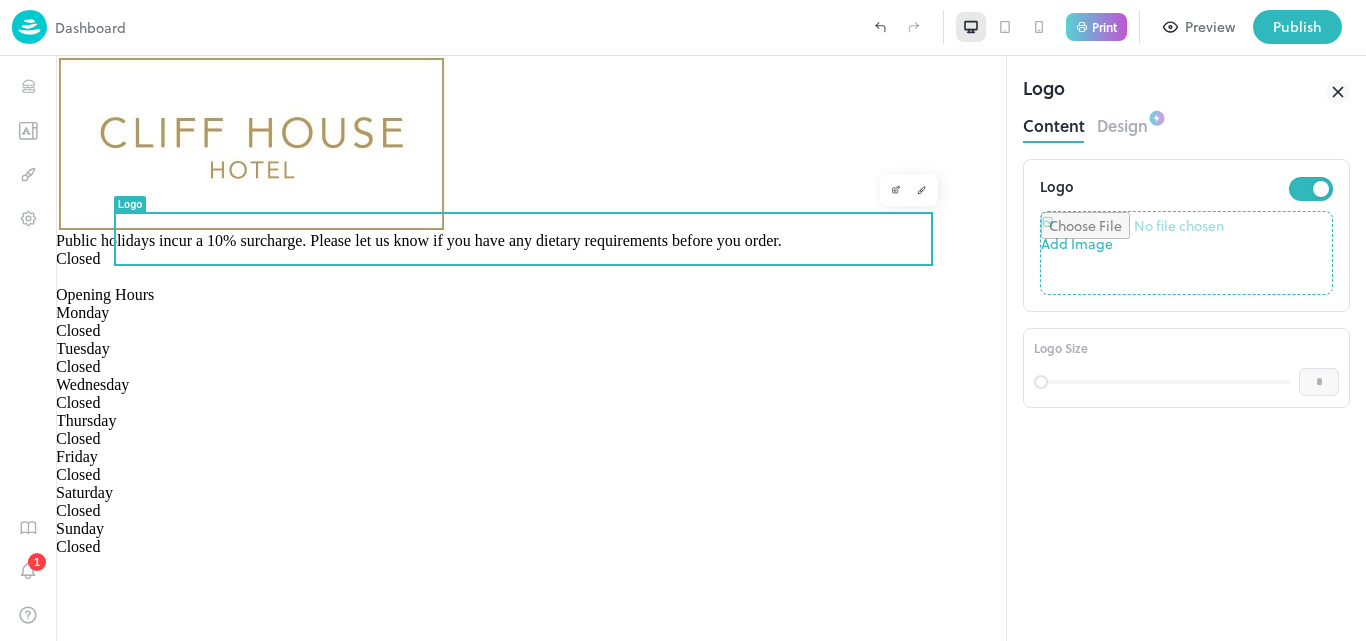 click at bounding box center (1186, 253) 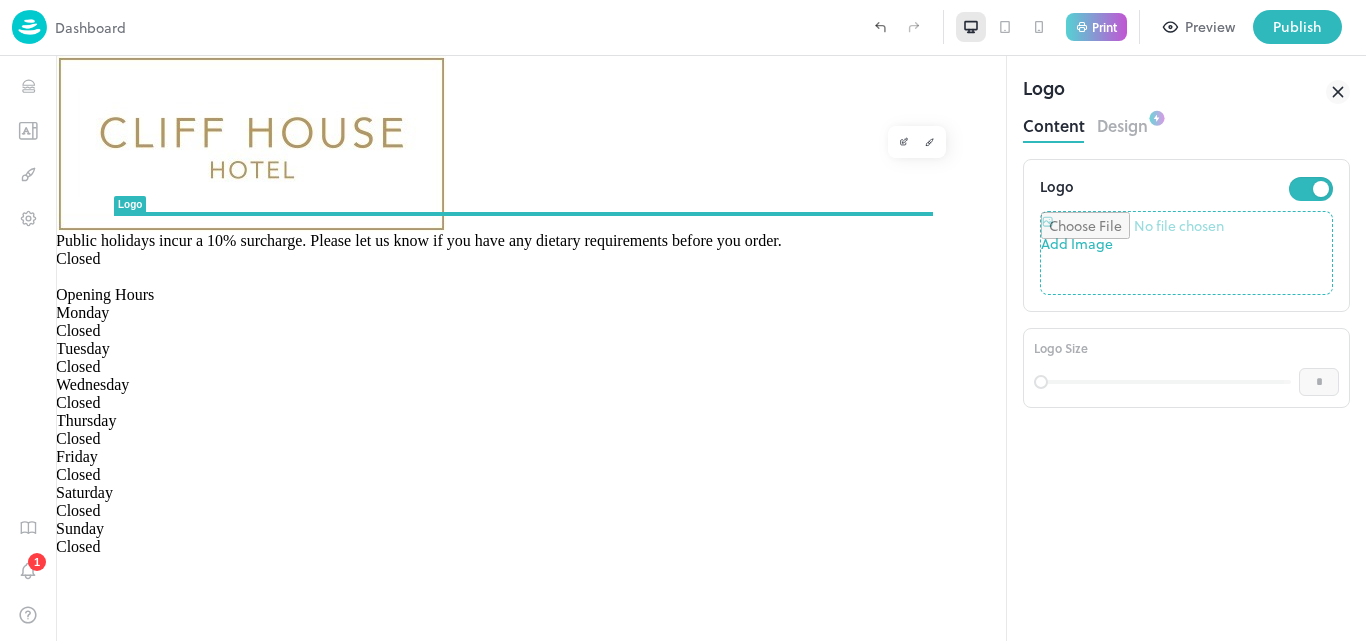 type on "**********" 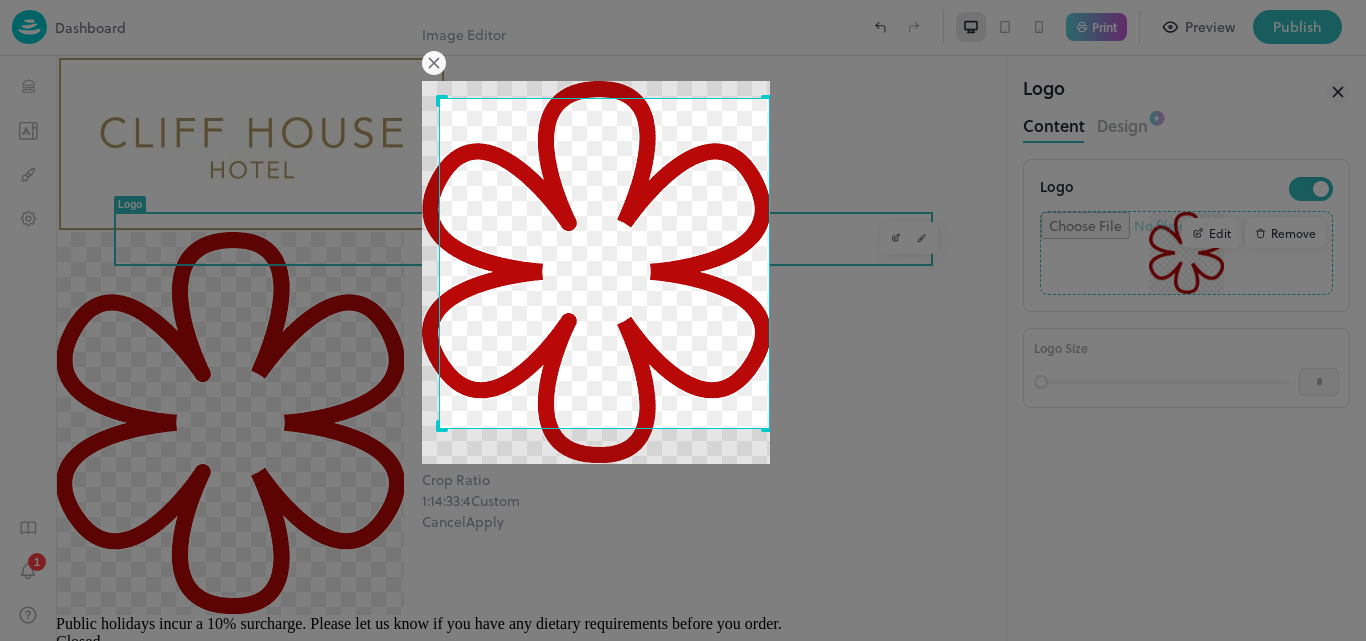 click on "Image Editor Crop Ratio 1:1 4:3 3:4 Custom Cancel Apply" at bounding box center (683, 278) 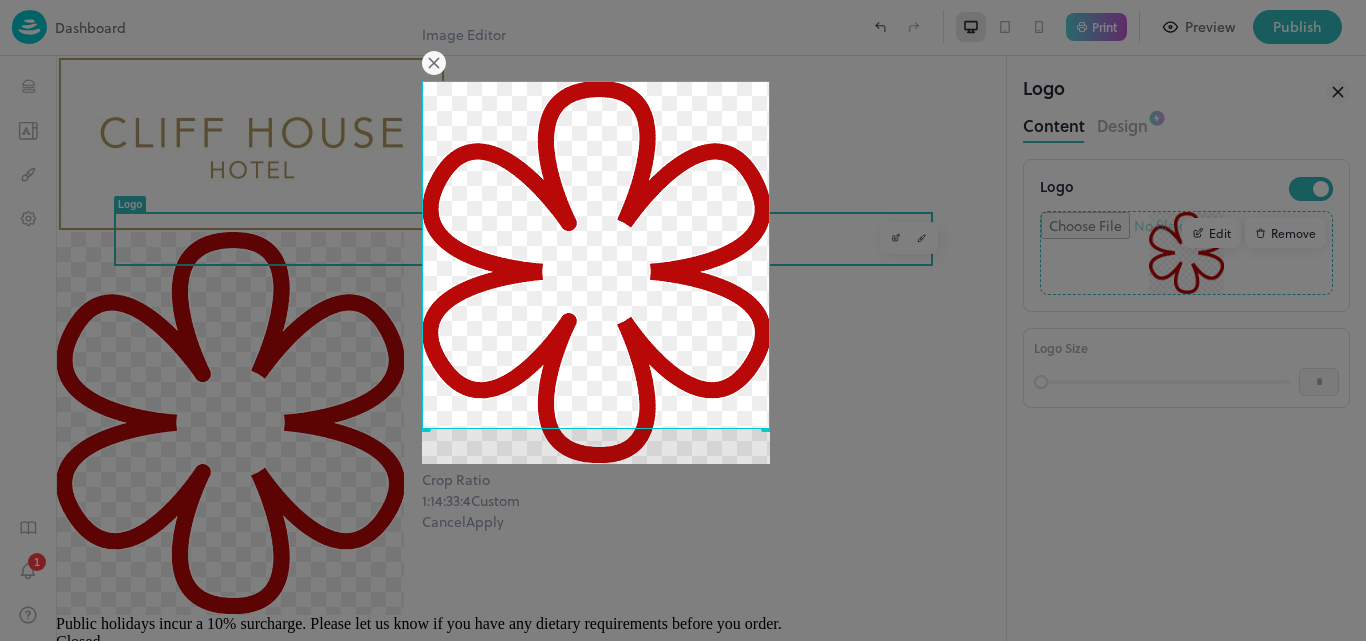 click on "Image Editor Crop Ratio 1:1 4:3 3:4 Custom Cancel Apply" at bounding box center (683, 278) 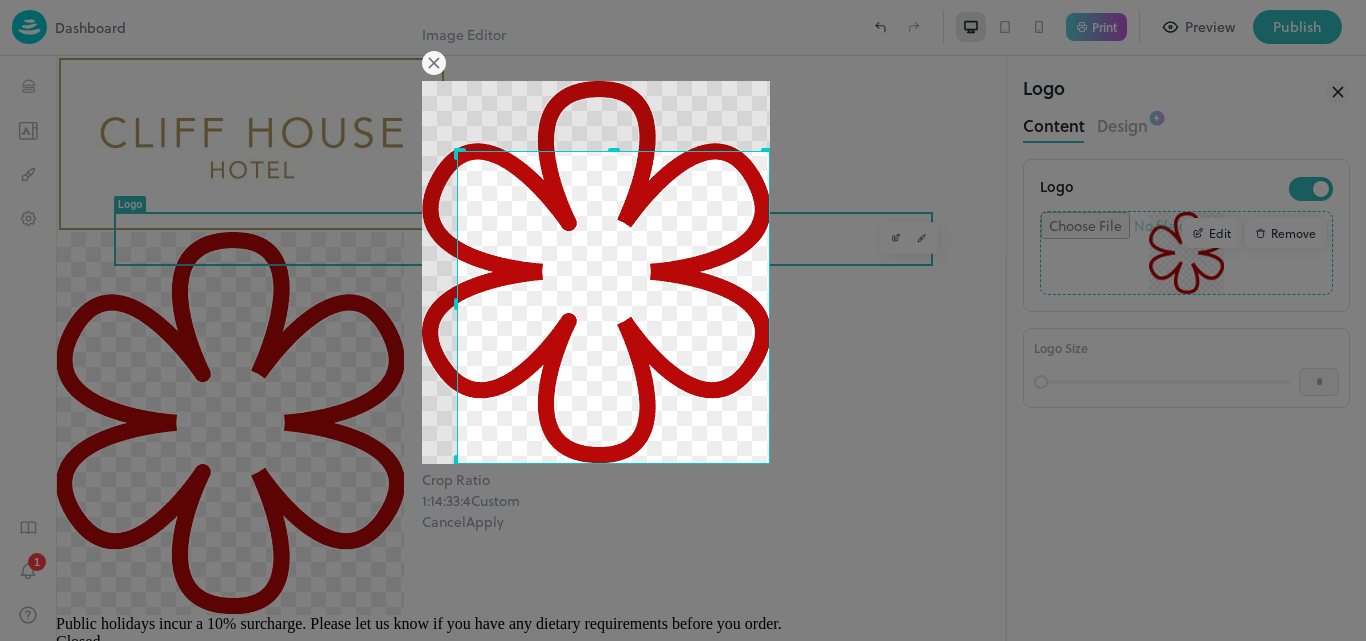 click on "Image Editor Crop Ratio 1:1 4:3 3:4 Custom Cancel Apply" at bounding box center [683, 278] 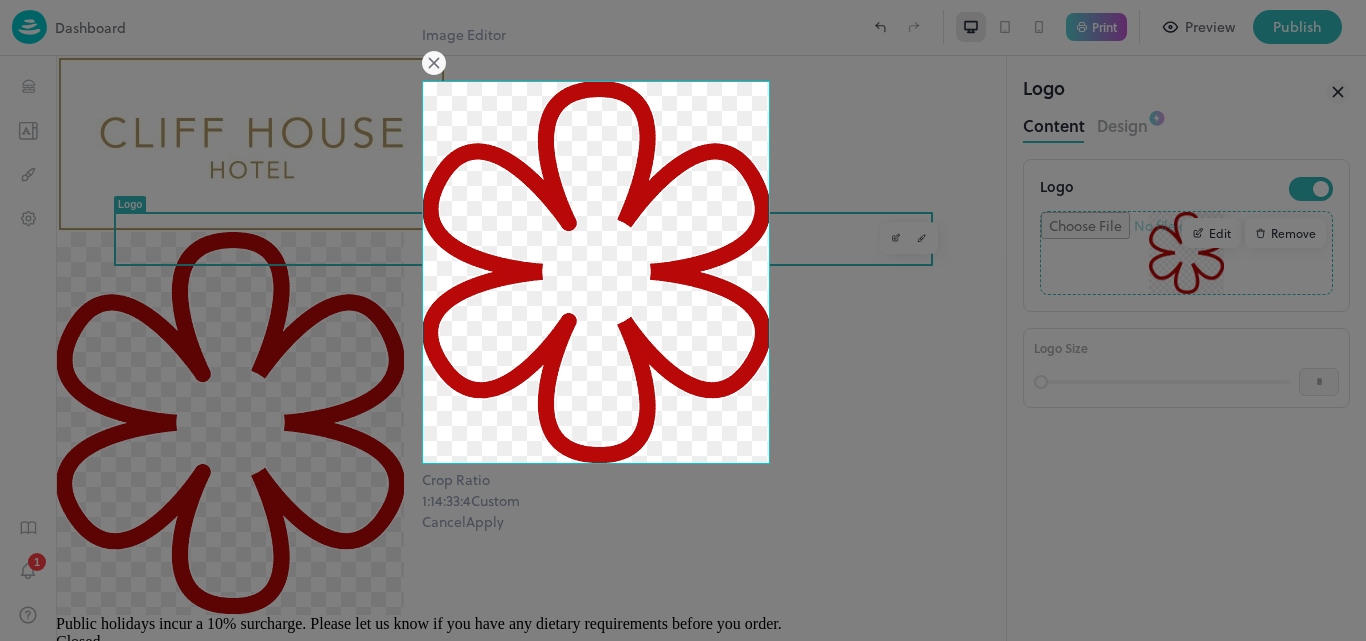 click on "Image Editor Crop Ratio 1:1 4:3 3:4 Custom Cancel Apply" at bounding box center [683, 278] 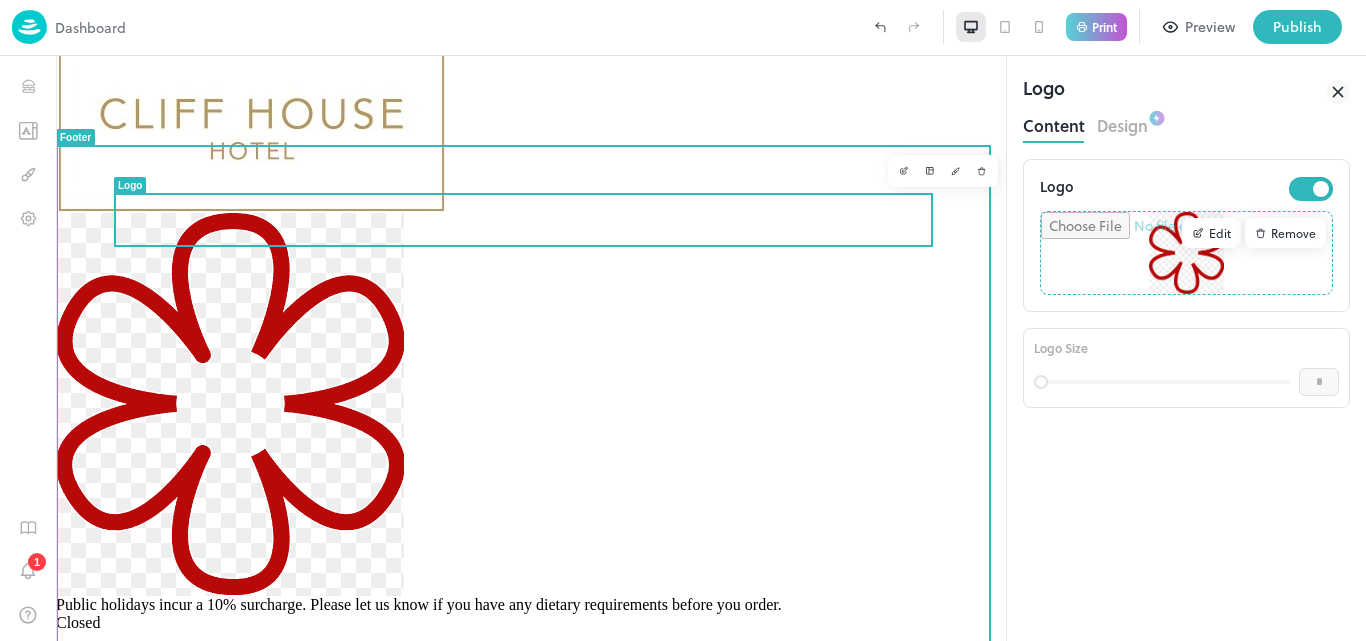 scroll, scrollTop: 0, scrollLeft: 0, axis: both 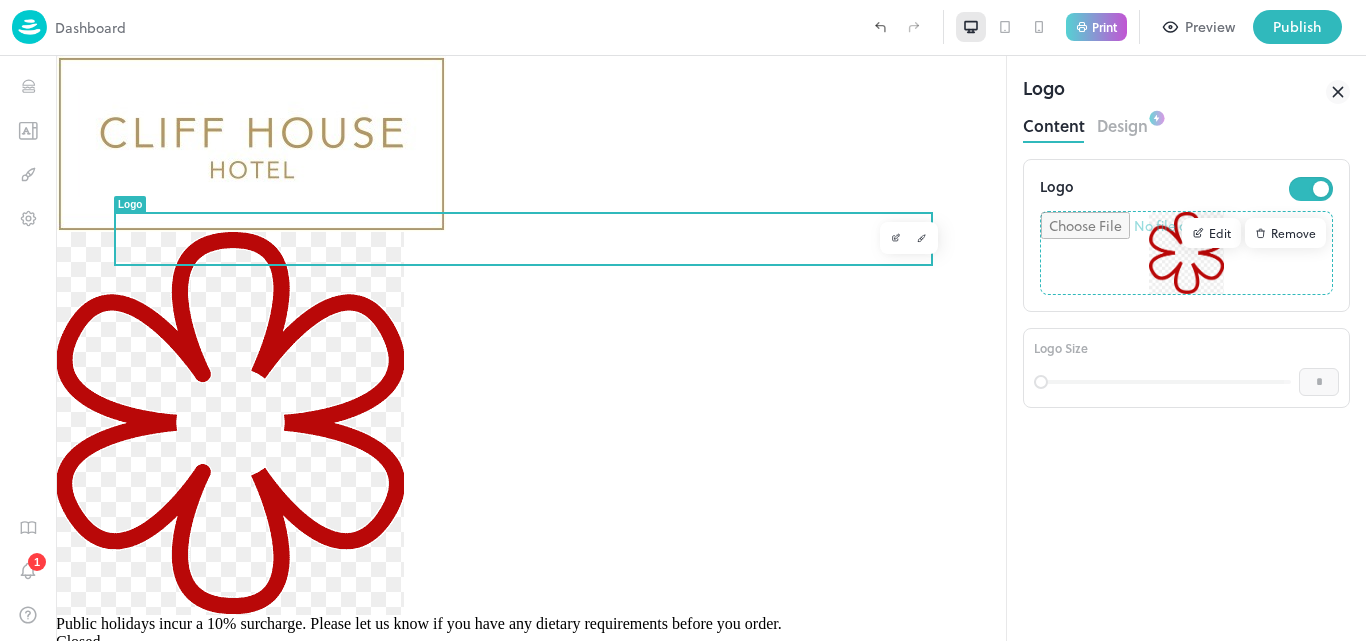 click on "Design" at bounding box center [1122, 123] 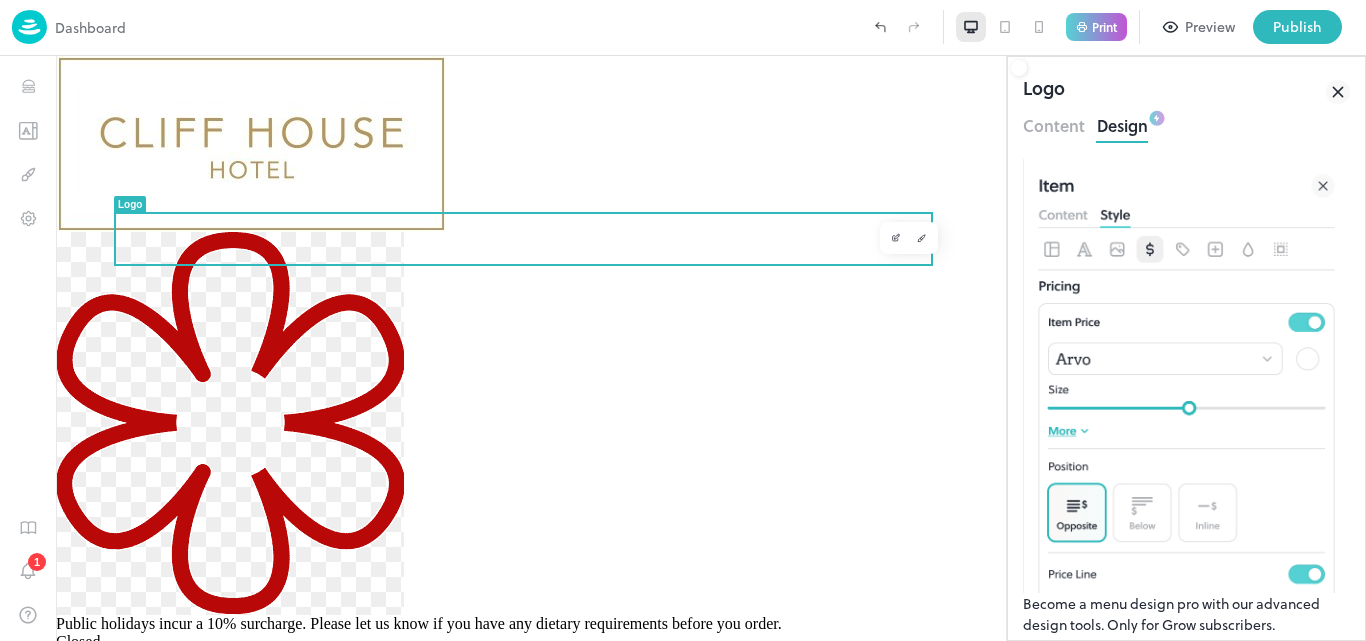 click on "Content" at bounding box center [1054, 123] 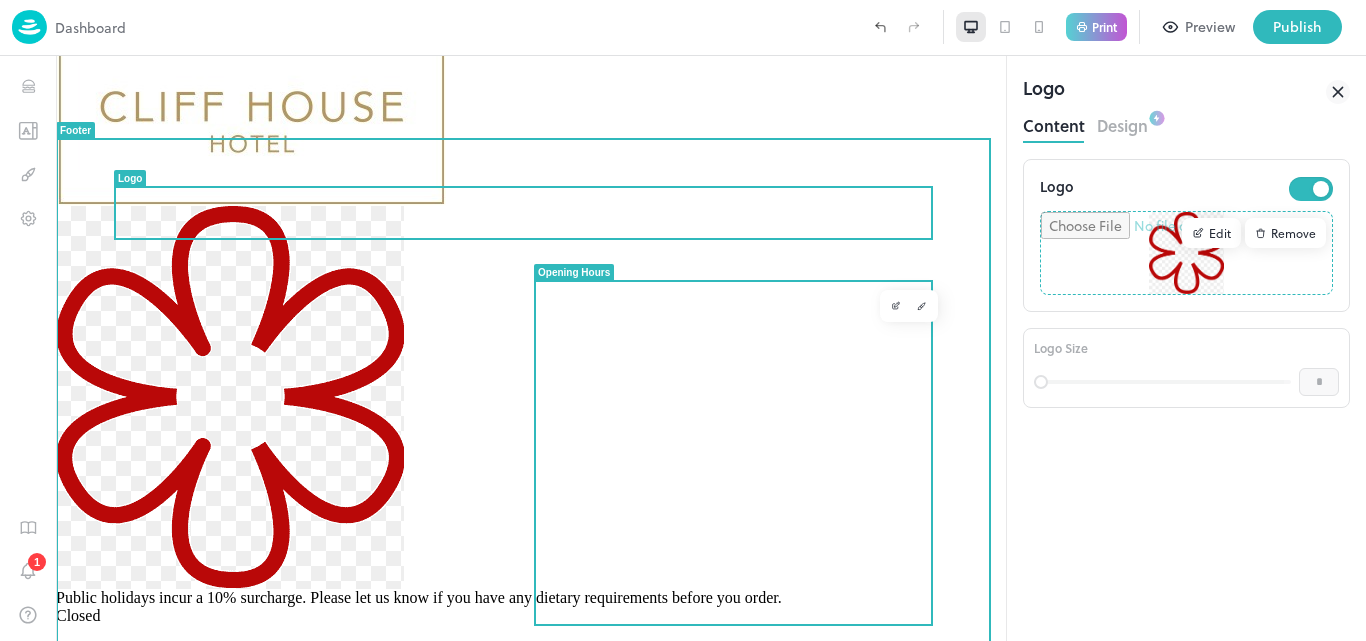 scroll, scrollTop: 0, scrollLeft: 0, axis: both 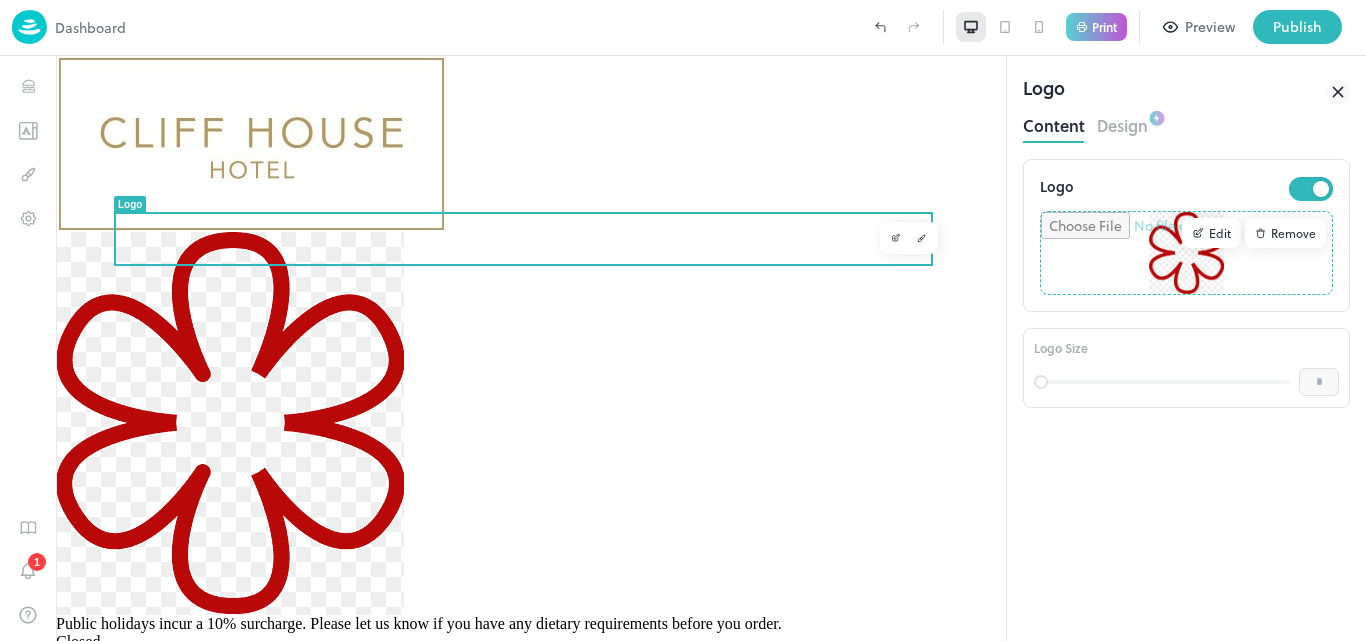 click on "Preview" at bounding box center (1210, 27) 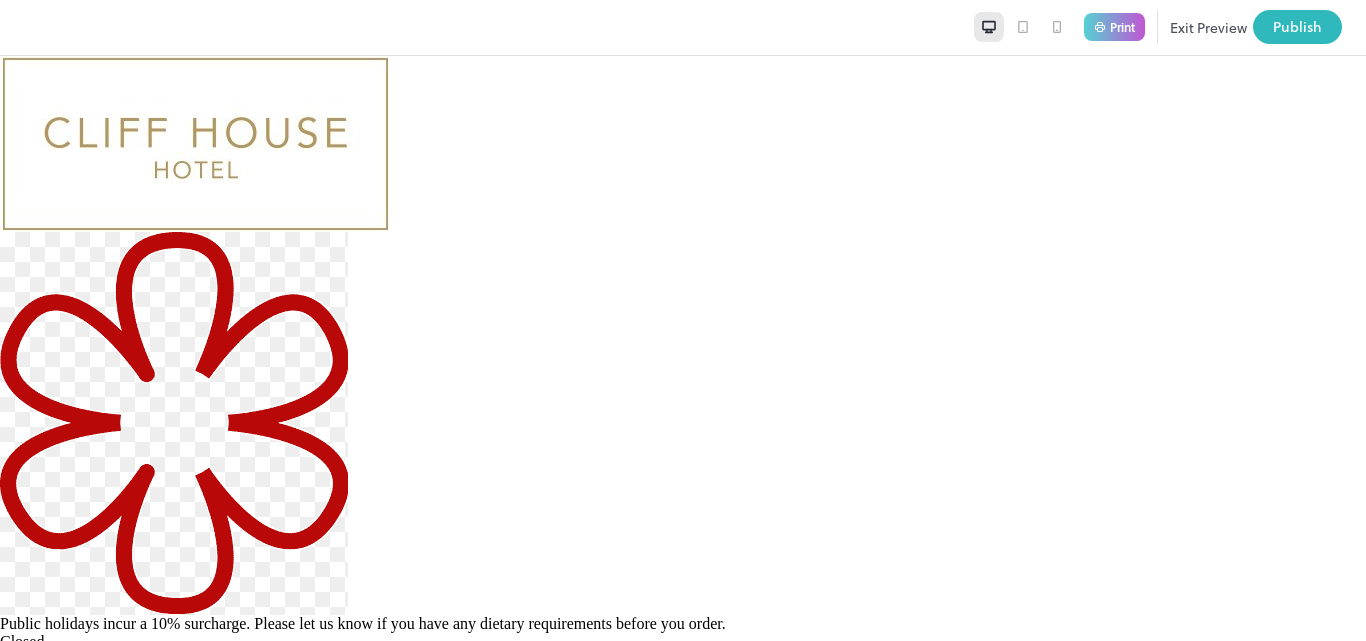 click on "Exit Preview" at bounding box center (1208, 27) 